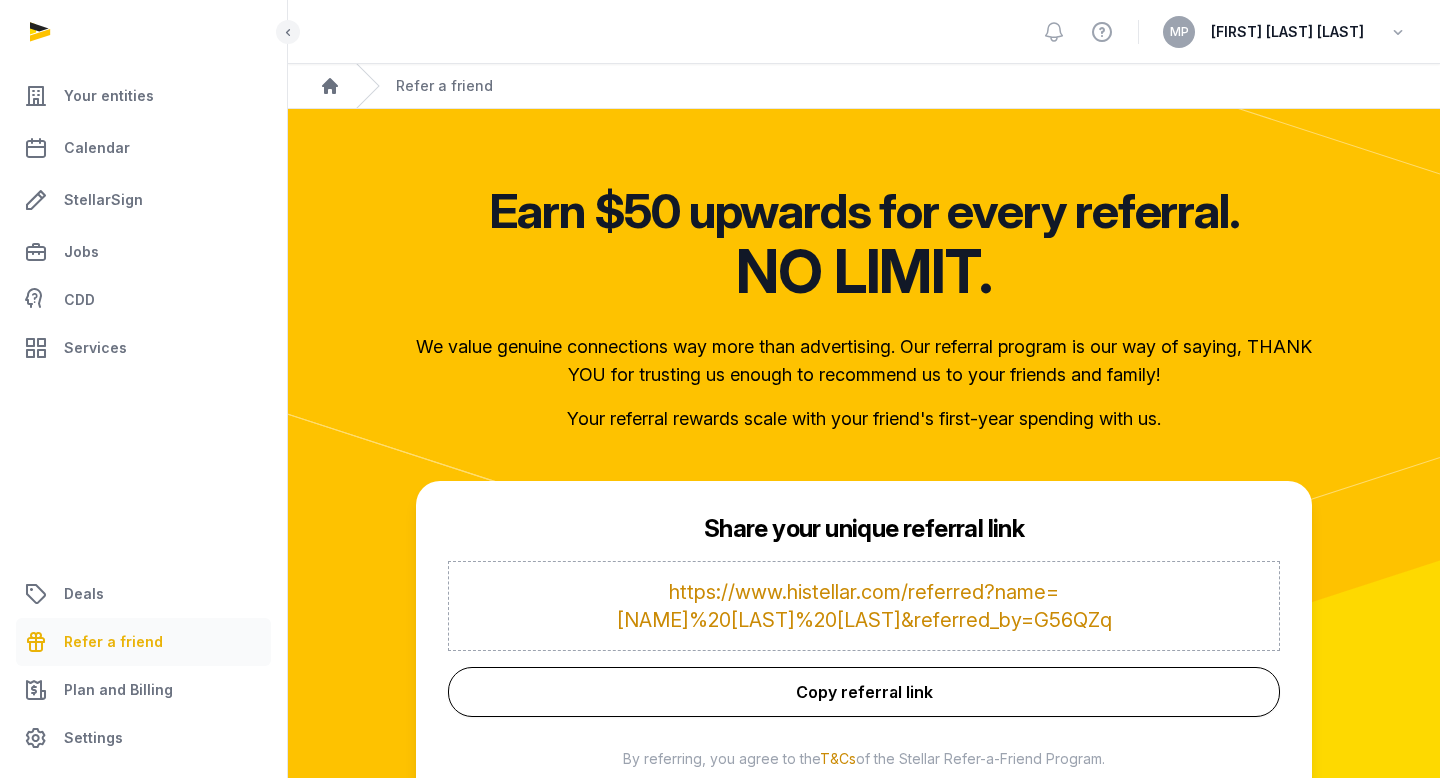 scroll, scrollTop: 0, scrollLeft: 0, axis: both 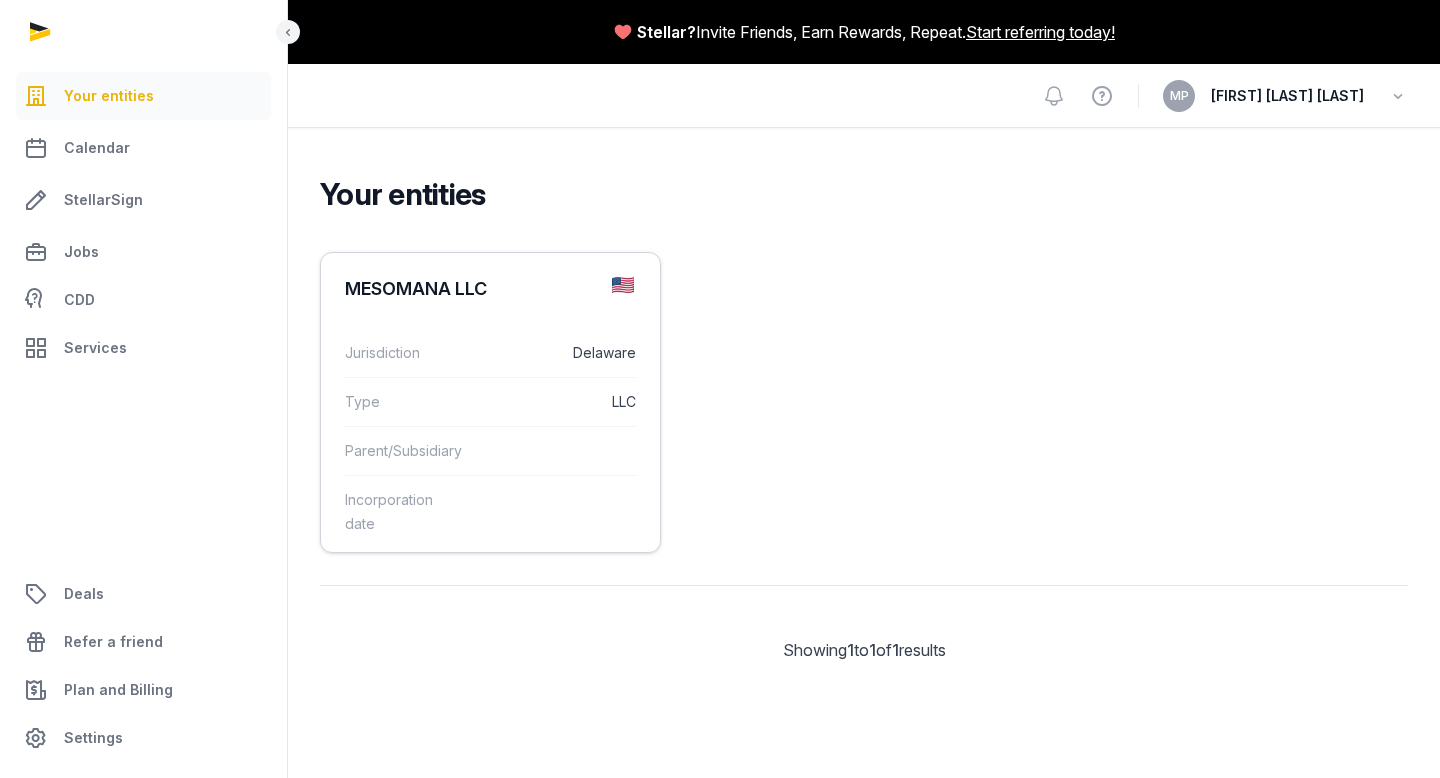 click on "Delaware" at bounding box center (553, 353) 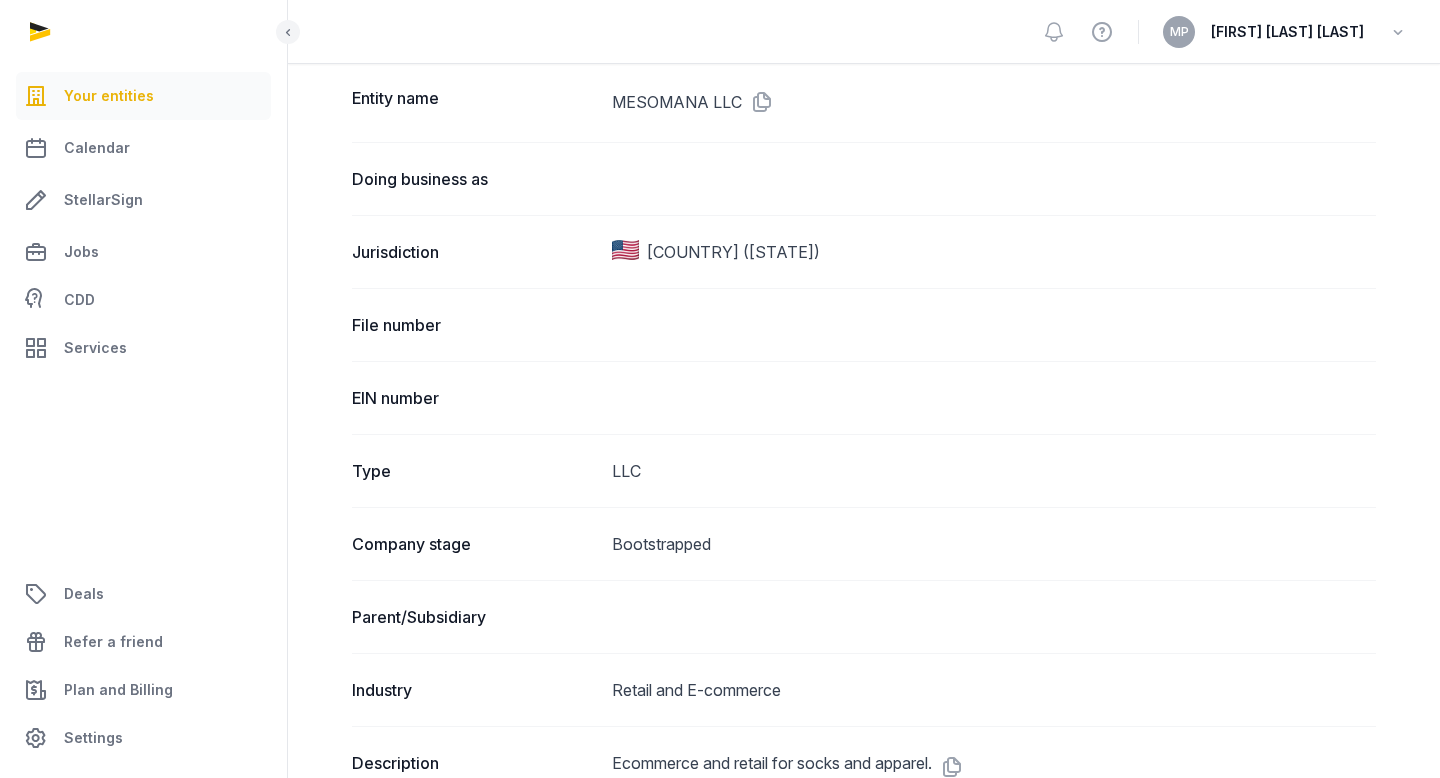scroll, scrollTop: 0, scrollLeft: 0, axis: both 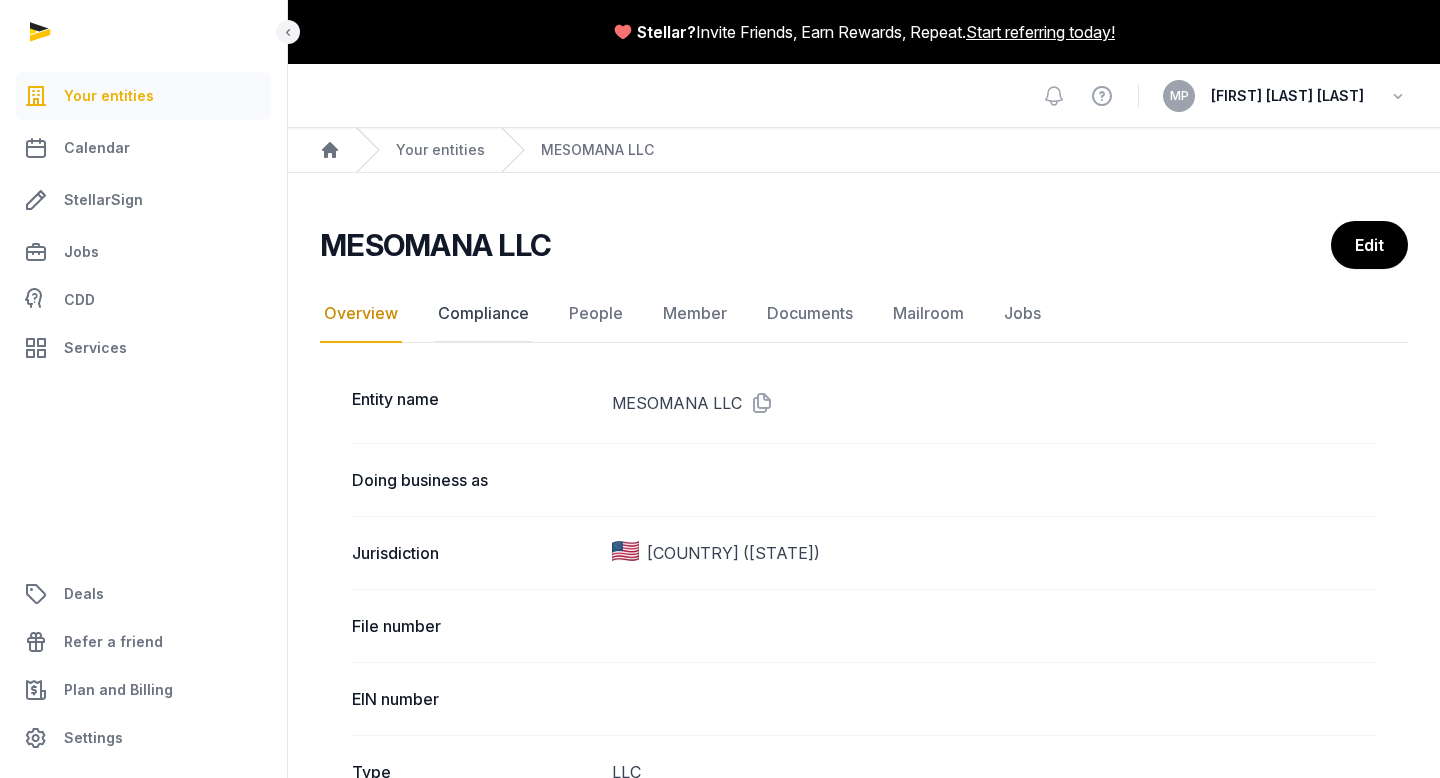 click on "Compliance" 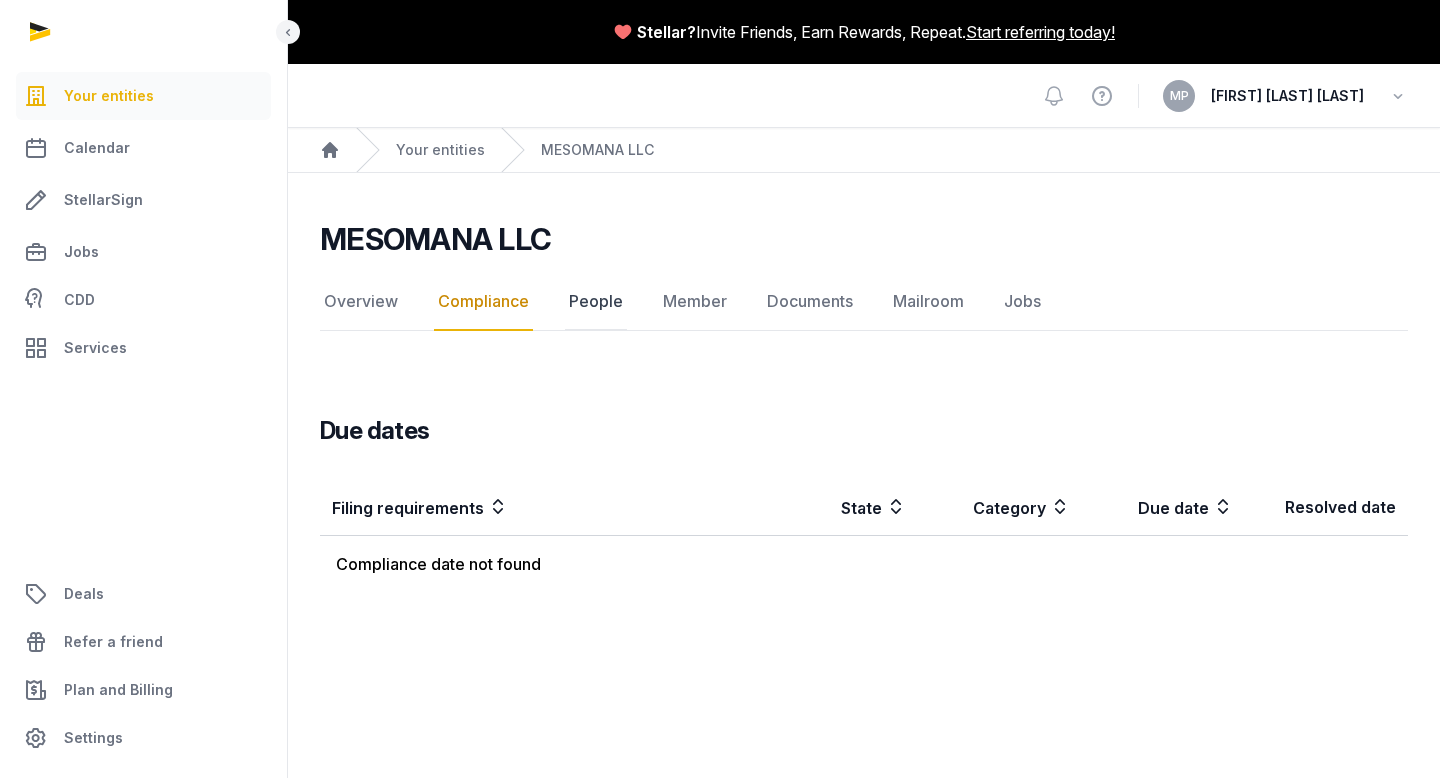 click on "People" 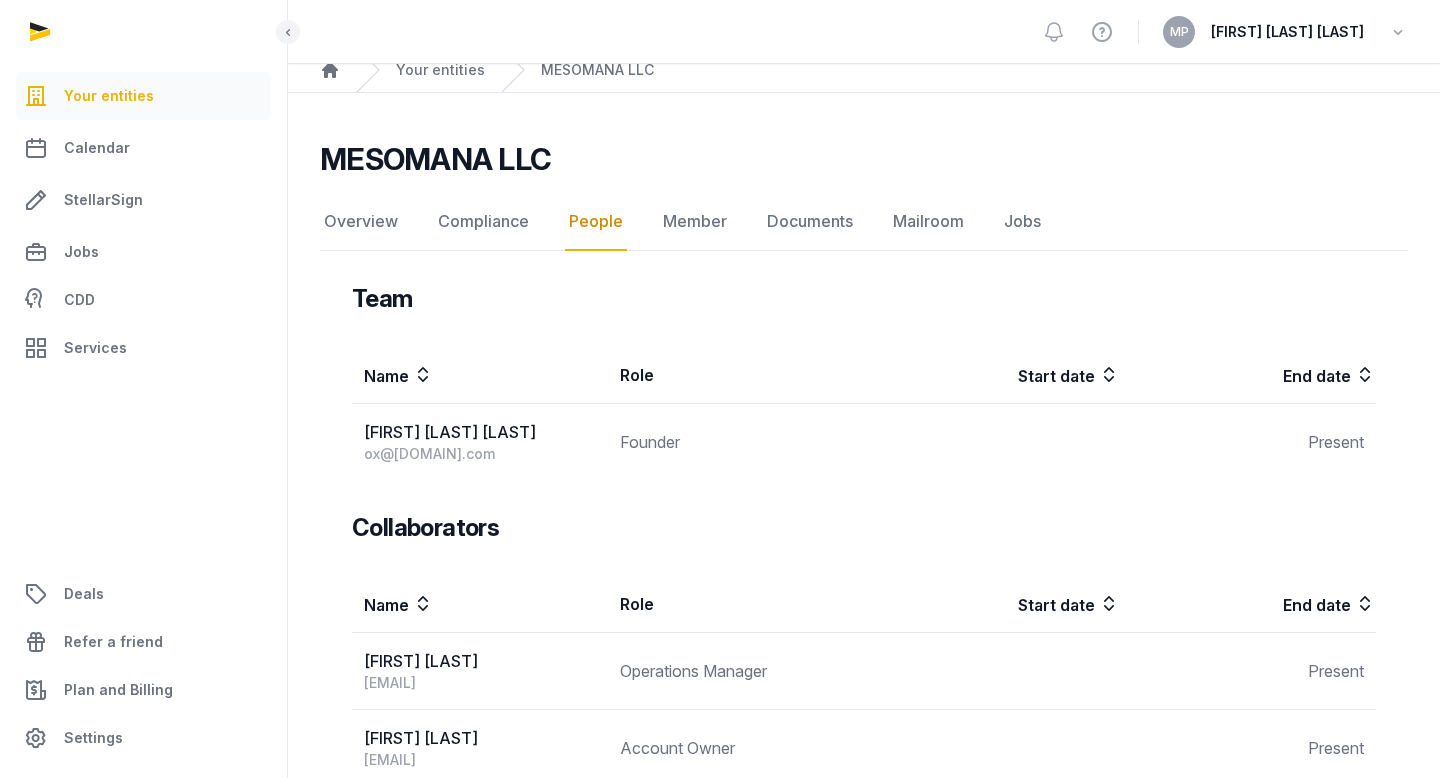 scroll, scrollTop: 0, scrollLeft: 0, axis: both 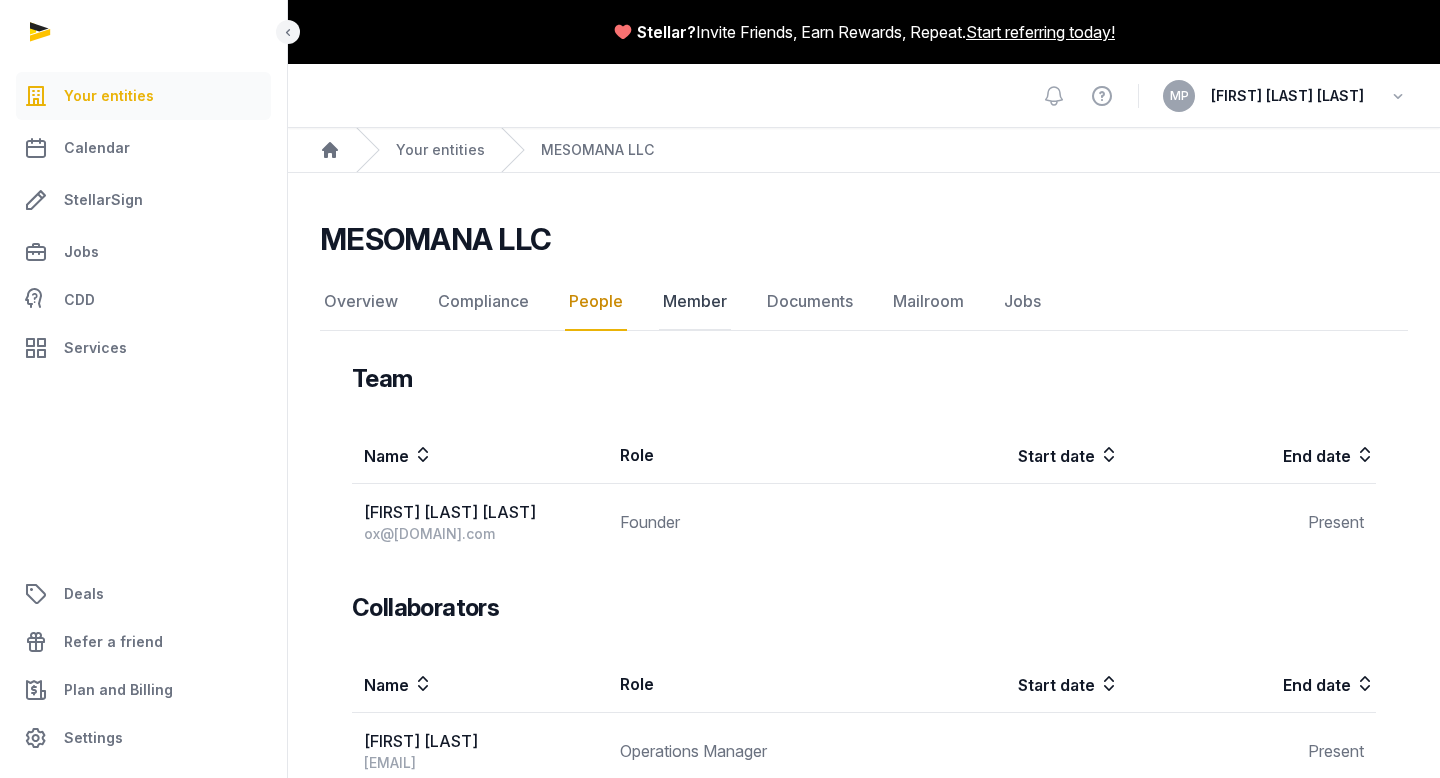 click on "Member" 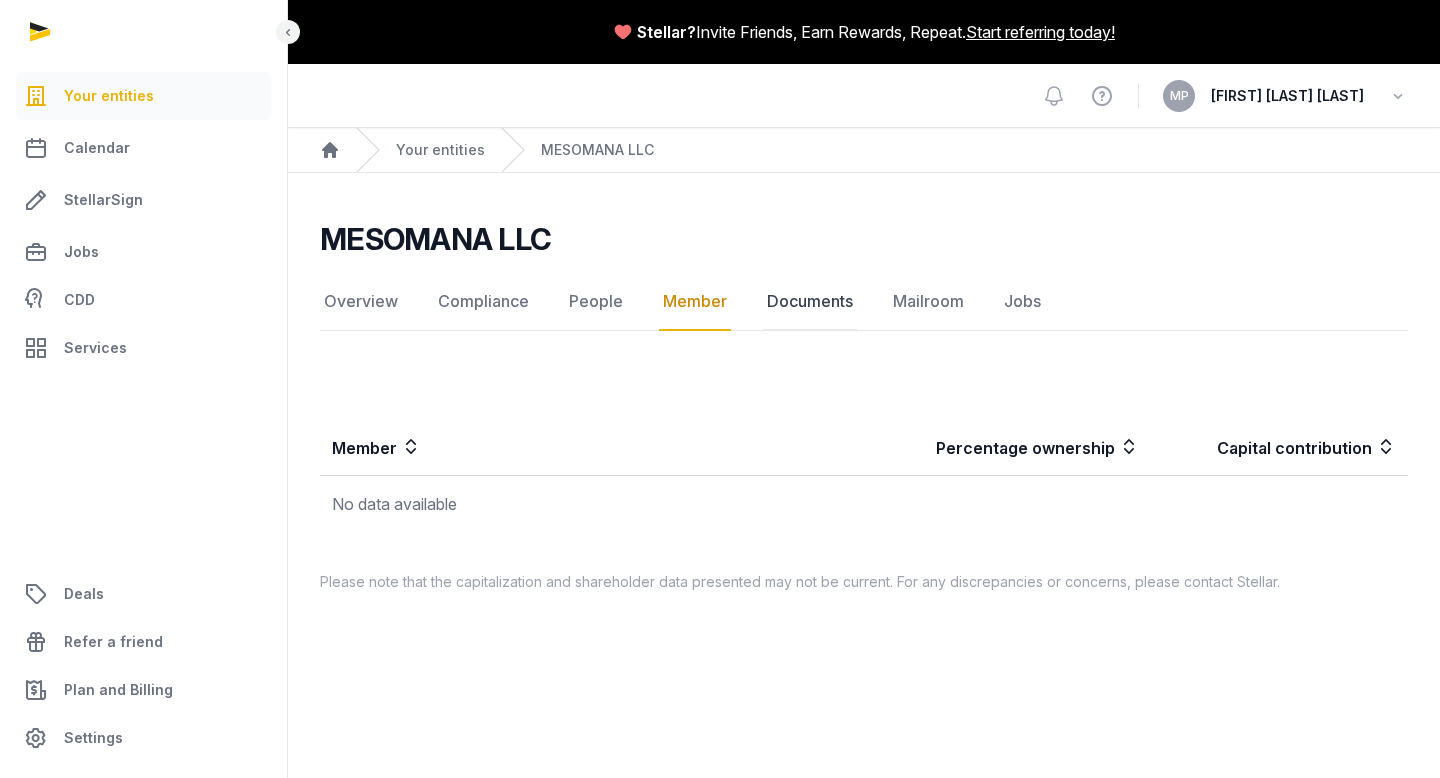click on "Documents" 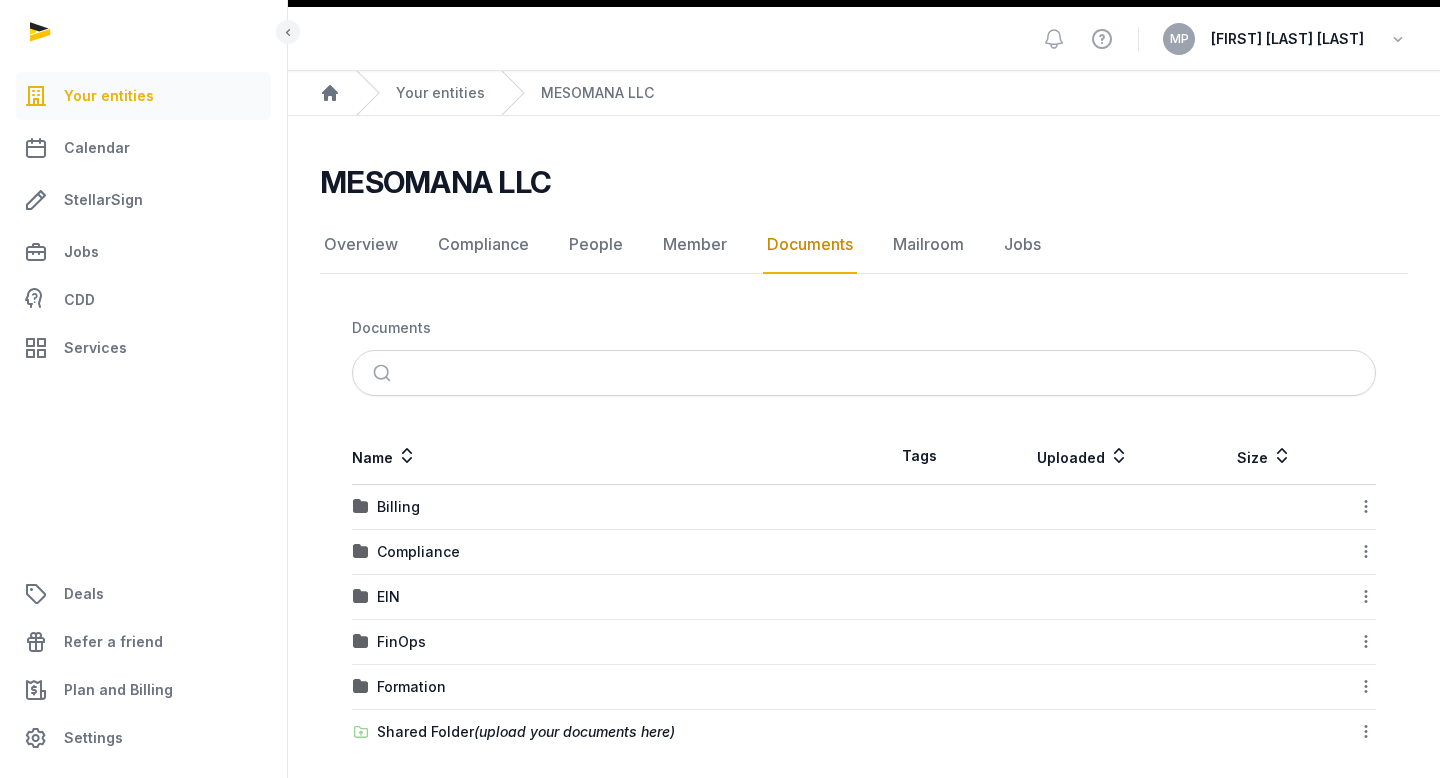 scroll, scrollTop: 73, scrollLeft: 0, axis: vertical 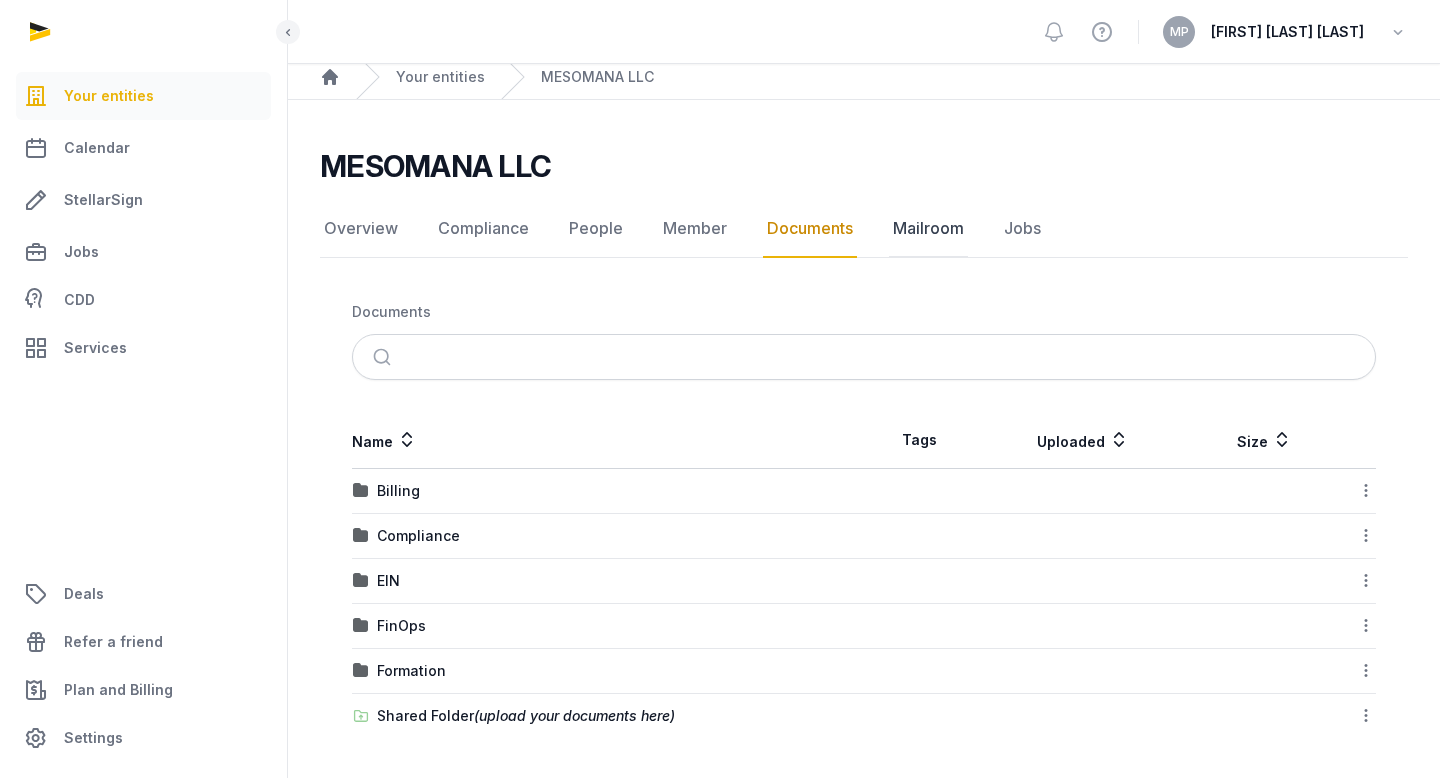 click on "Mailroom" 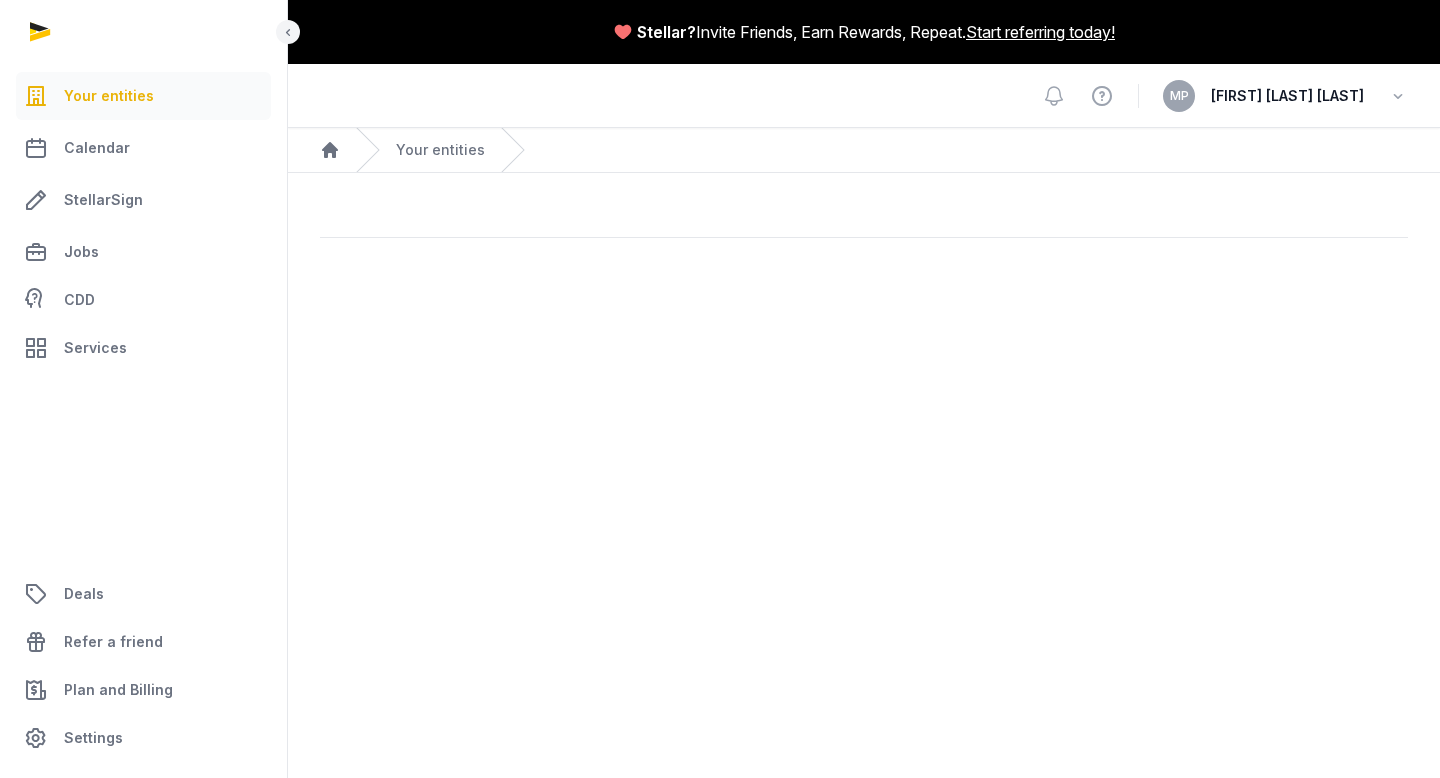 scroll, scrollTop: 0, scrollLeft: 0, axis: both 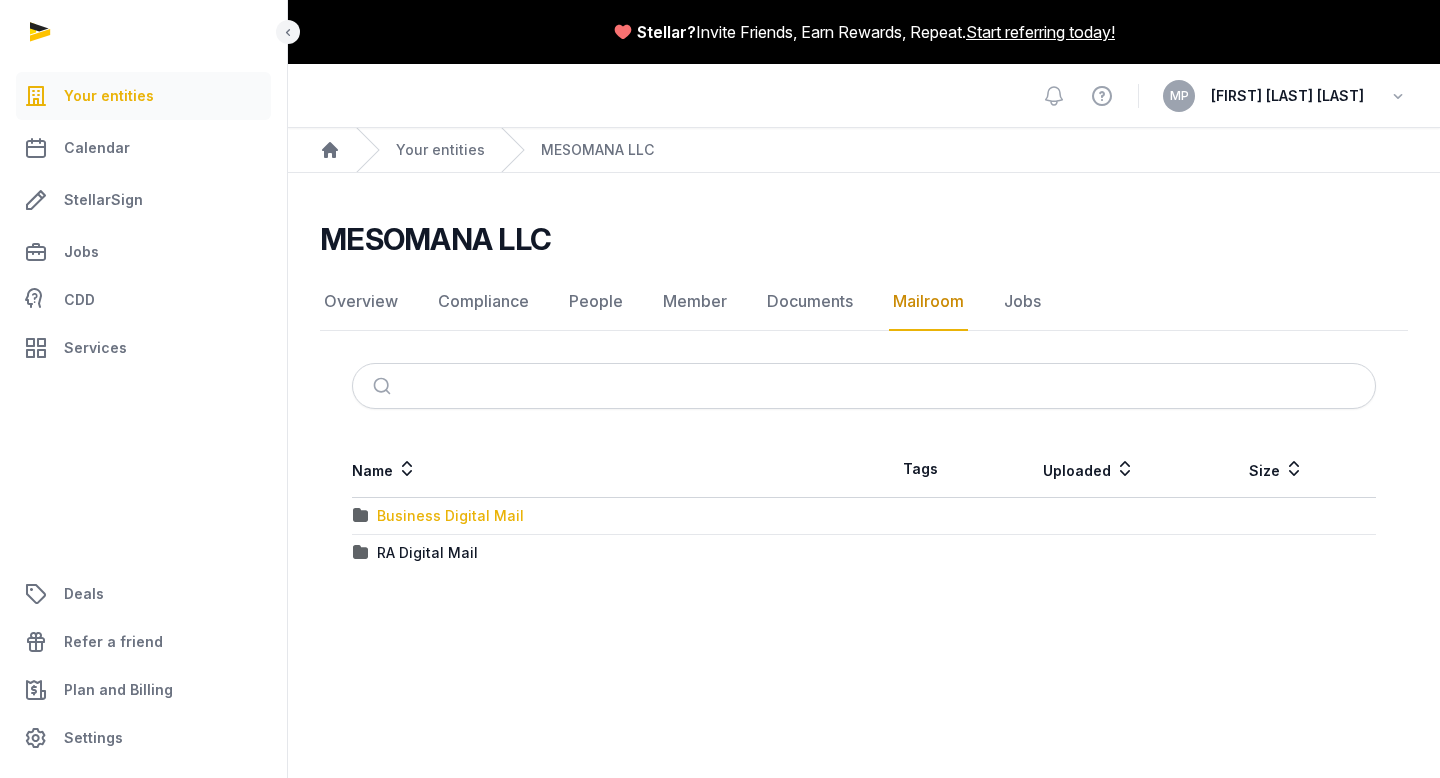 click on "Business Digital Mail" at bounding box center [450, 516] 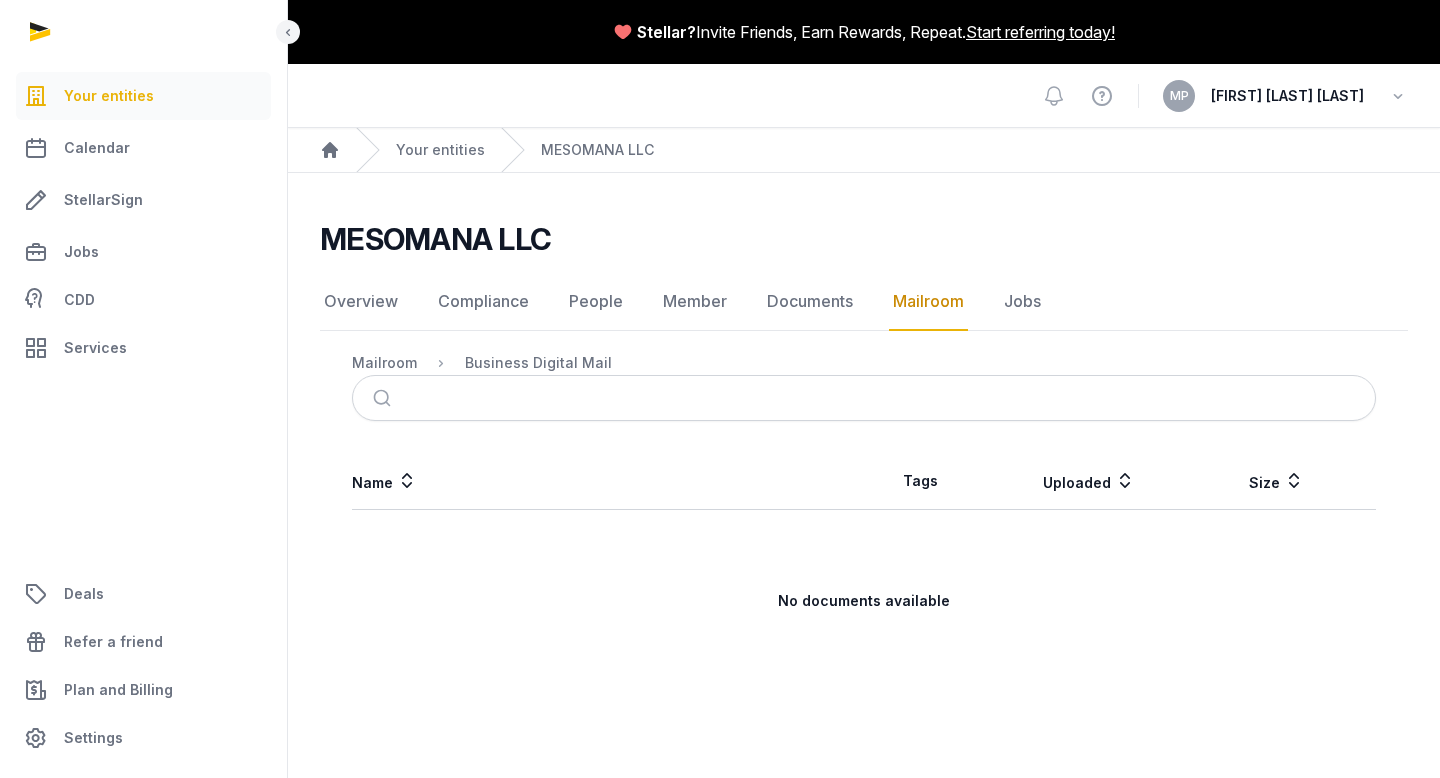 click on "Mailroom Business Digital Mail" at bounding box center [482, 363] 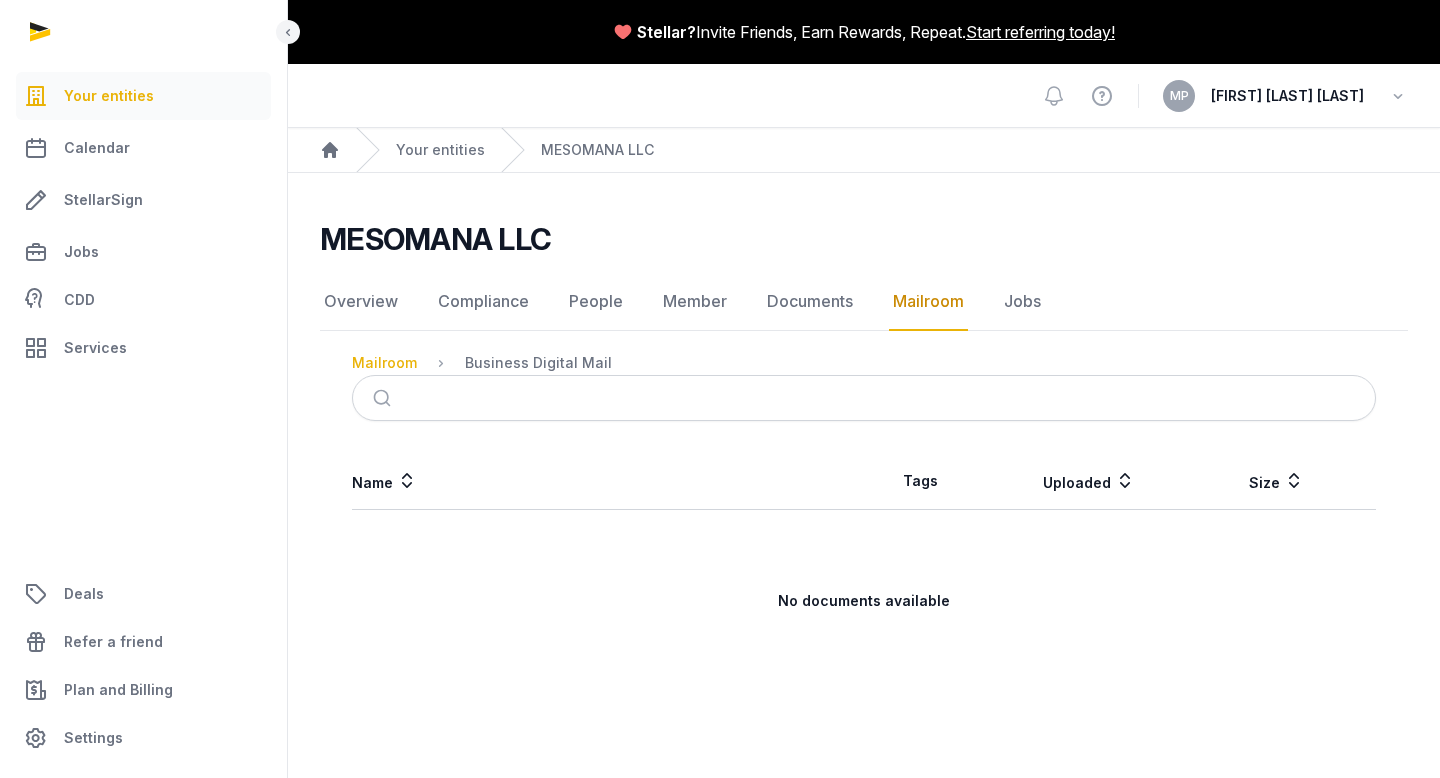 click on "Mailroom" at bounding box center [384, 363] 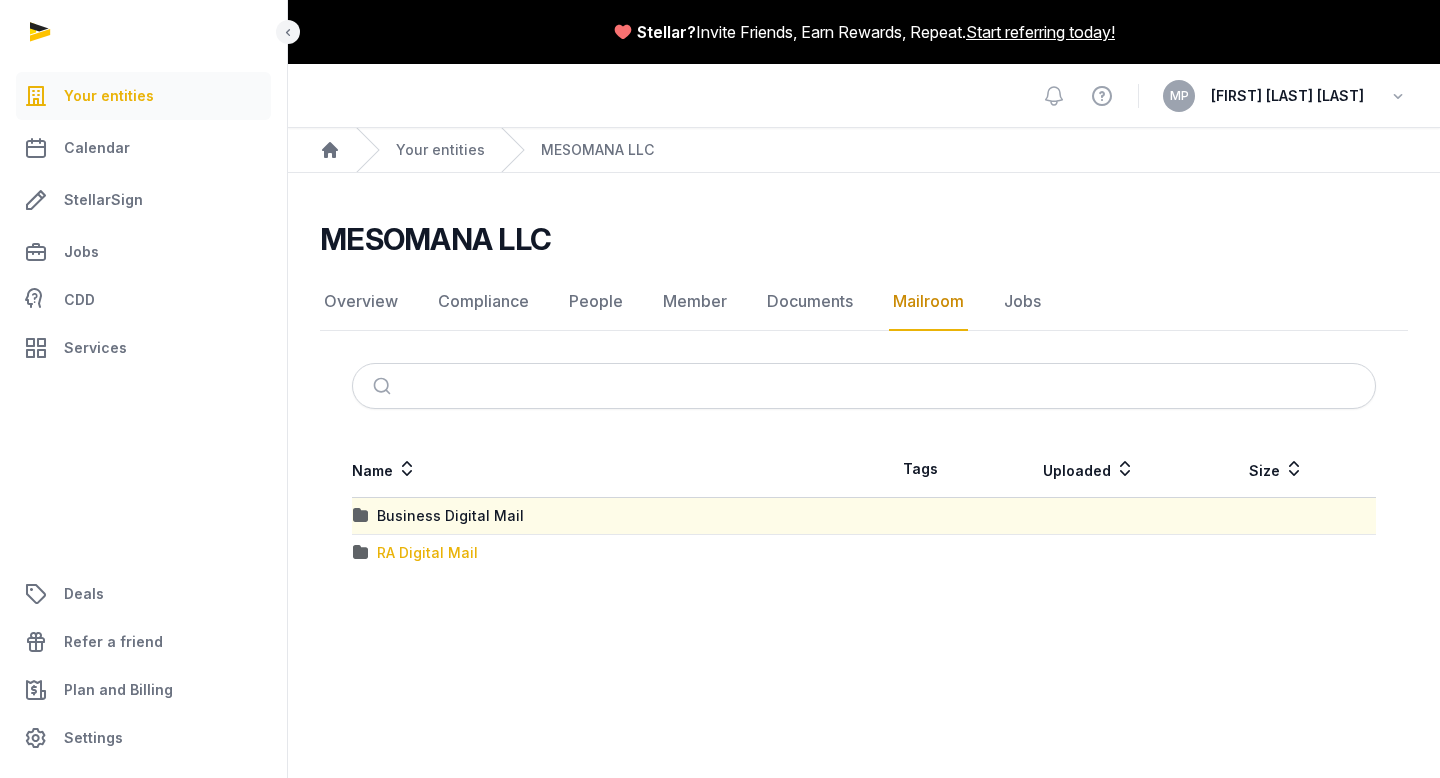 click on "RA Digital Mail" at bounding box center [427, 553] 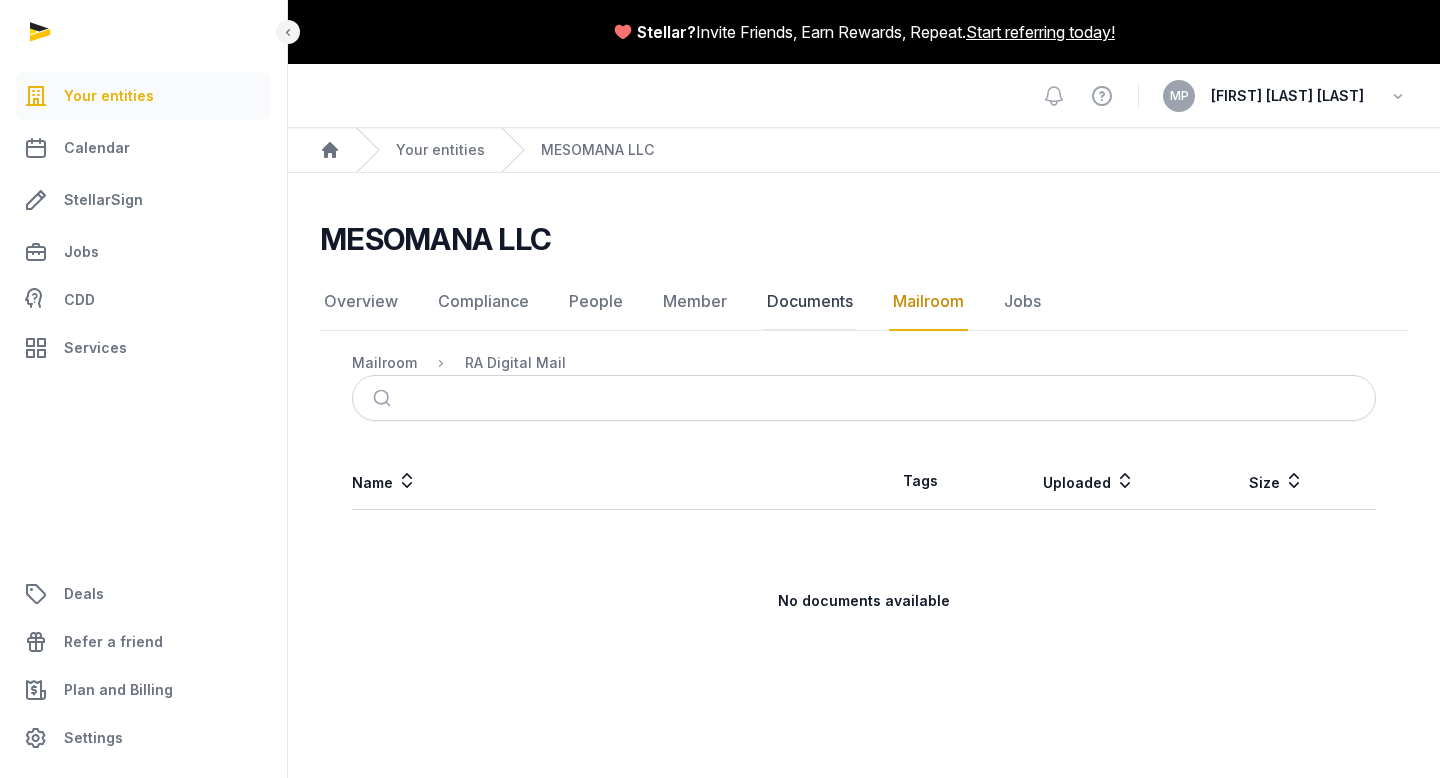 click on "Documents" 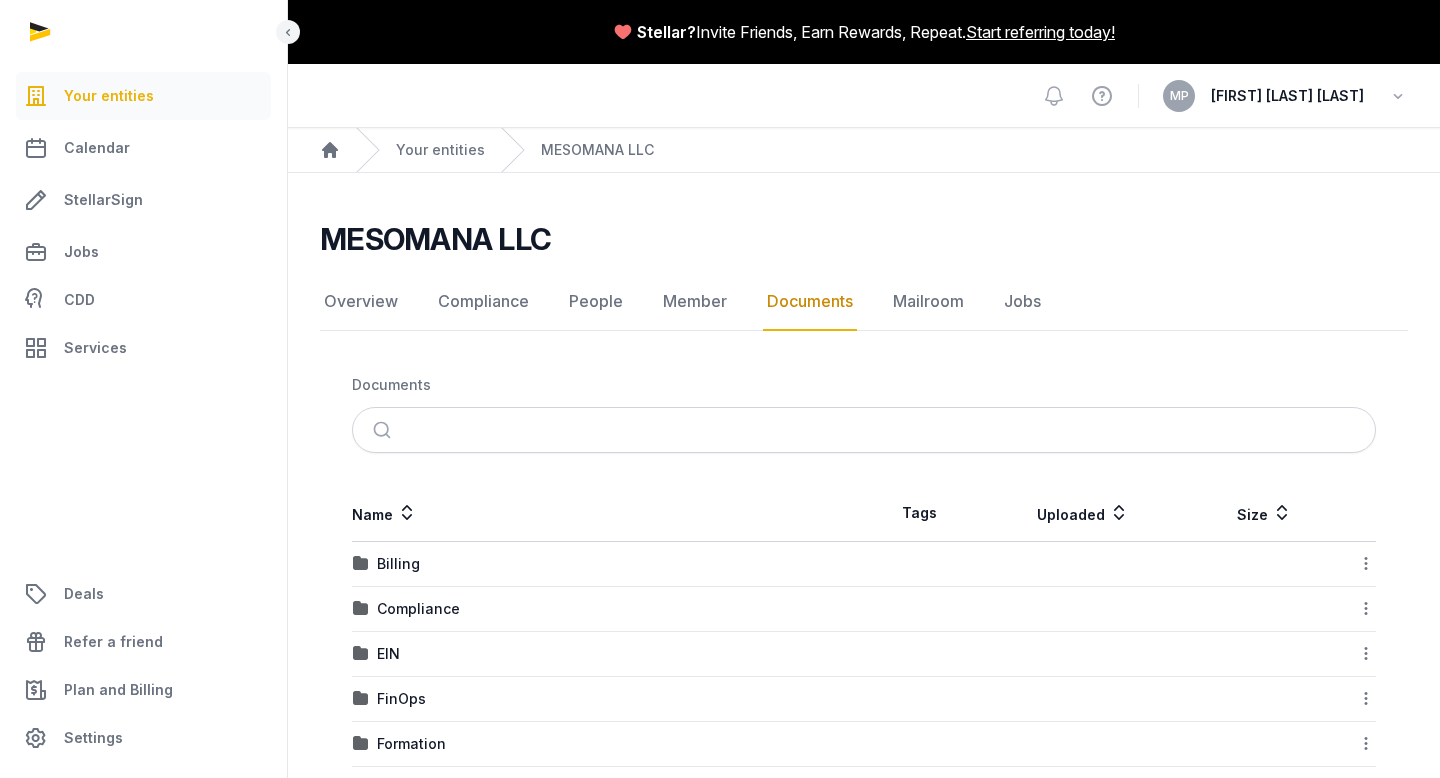 scroll, scrollTop: 73, scrollLeft: 0, axis: vertical 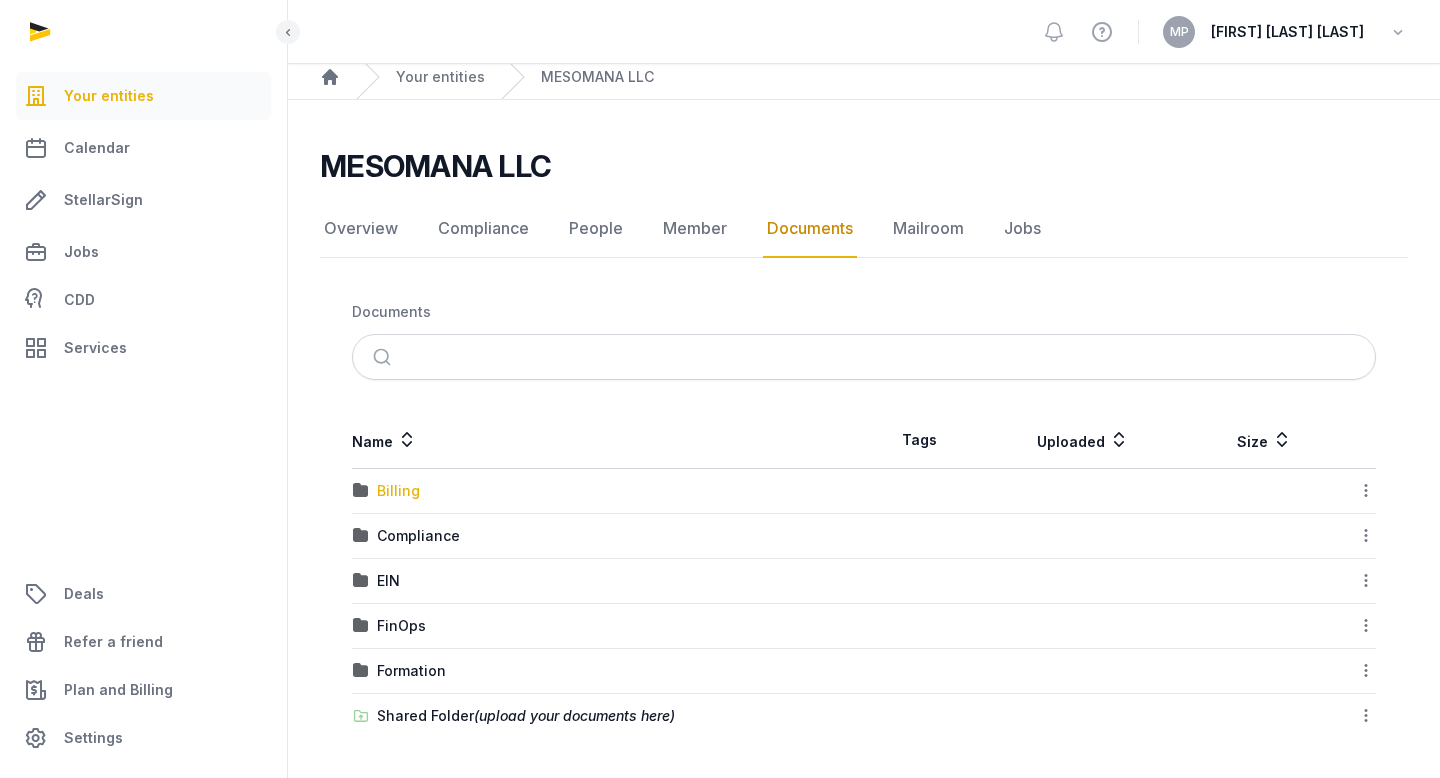 click on "Billing" at bounding box center [398, 491] 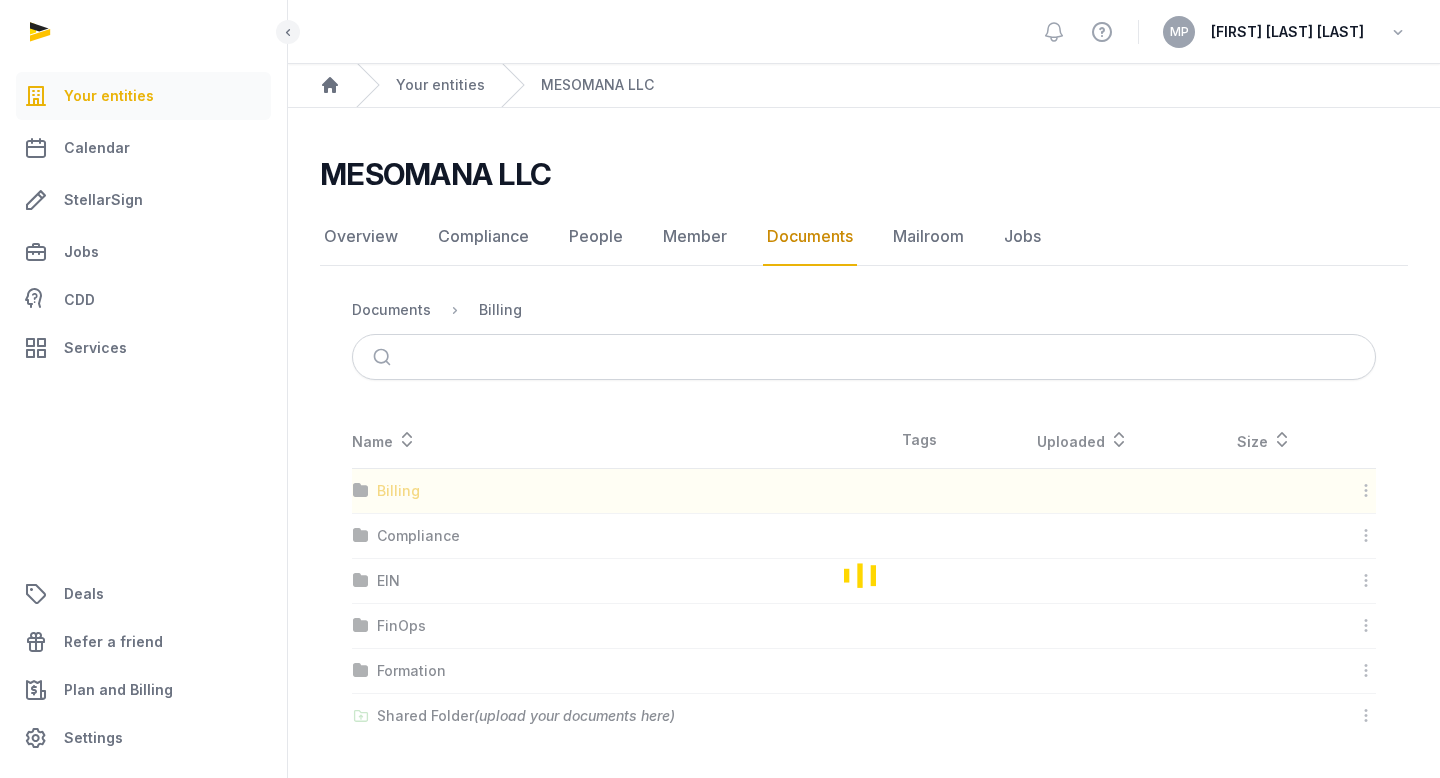 scroll, scrollTop: 0, scrollLeft: 0, axis: both 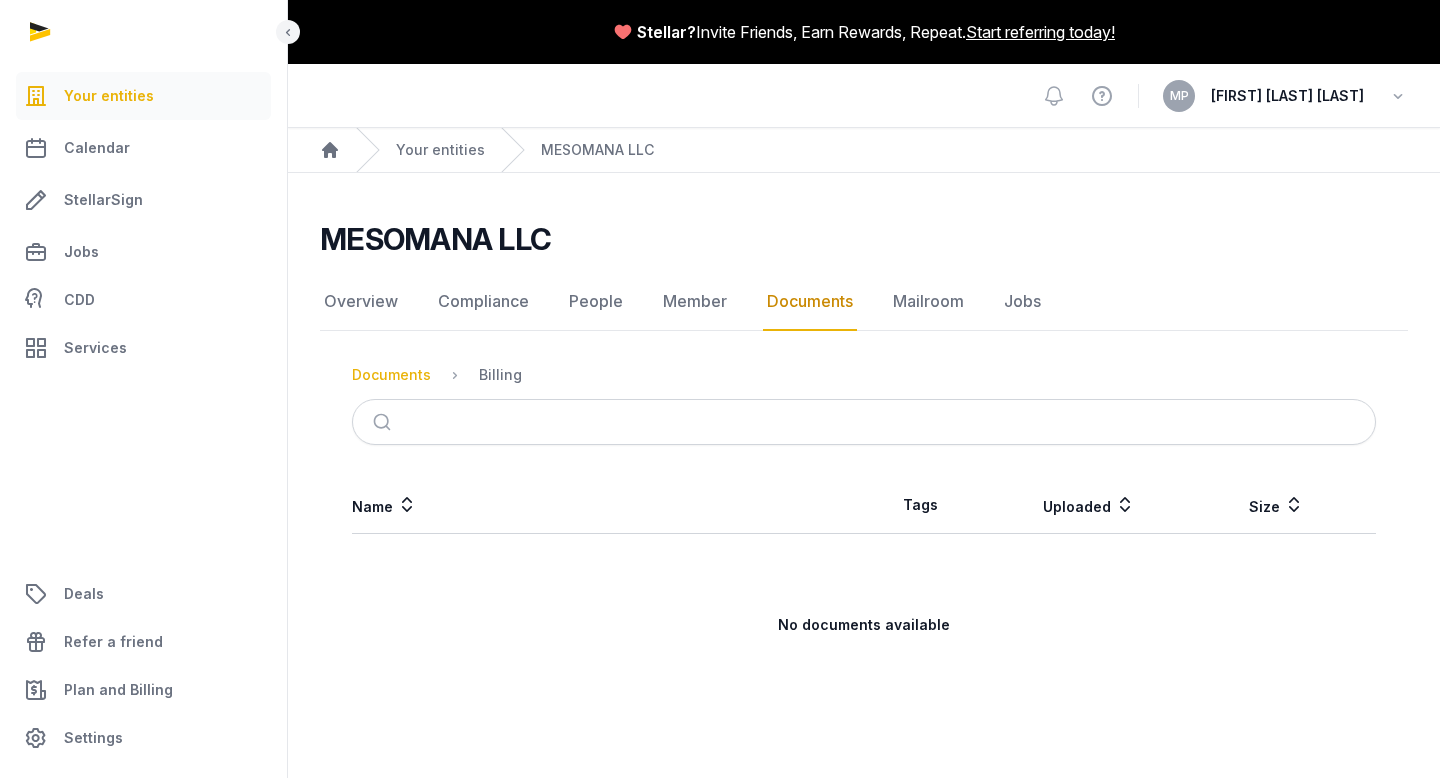 click on "Documents" at bounding box center [391, 375] 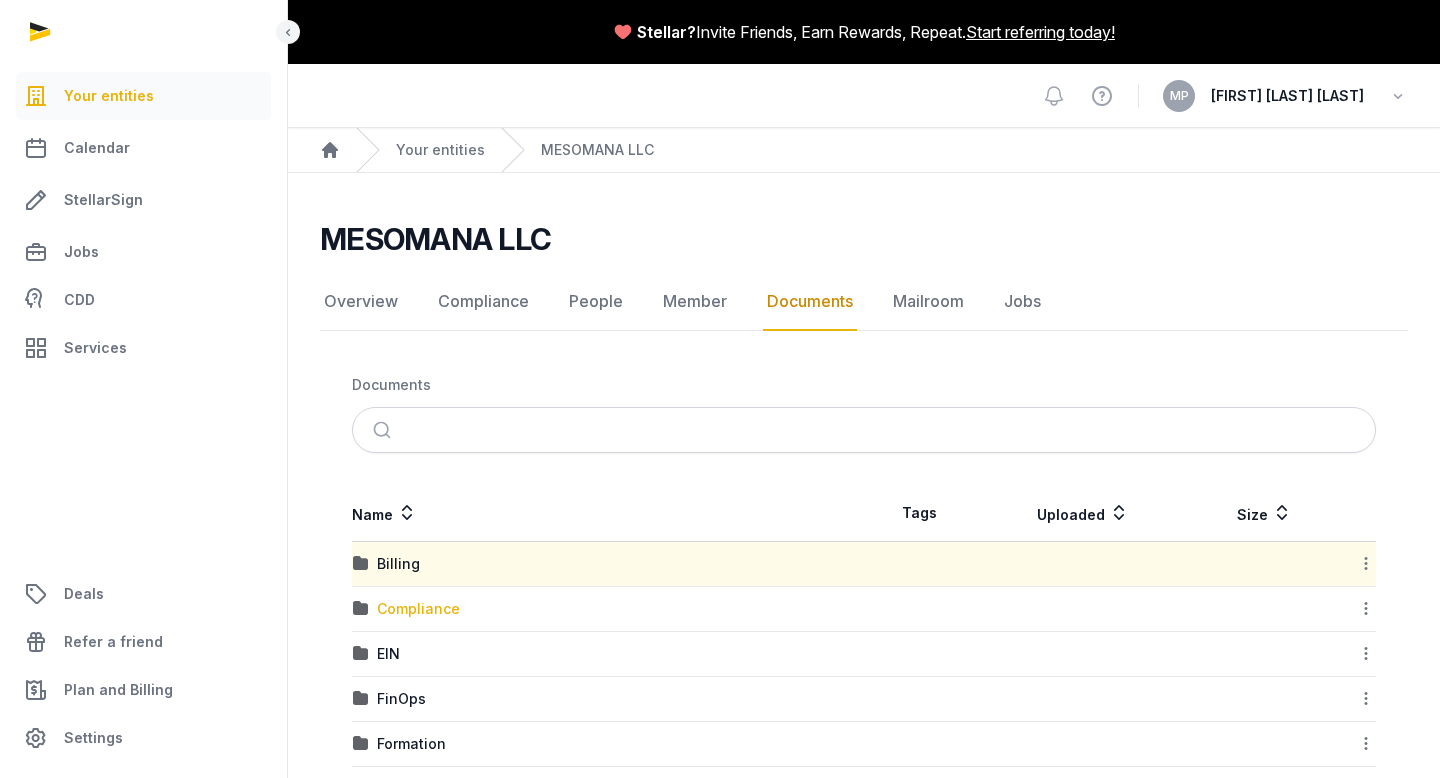 click on "Compliance" at bounding box center [418, 609] 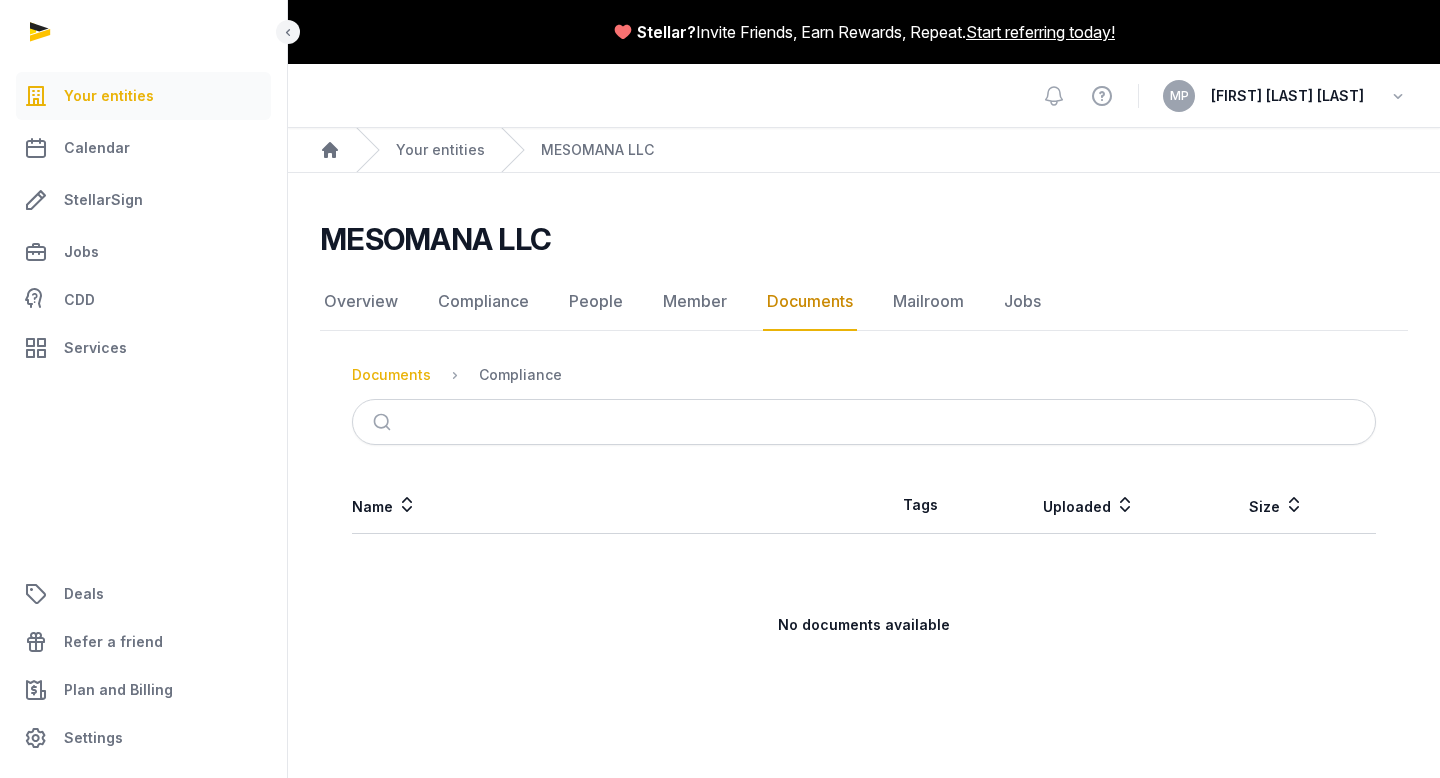 click on "Documents" at bounding box center [391, 375] 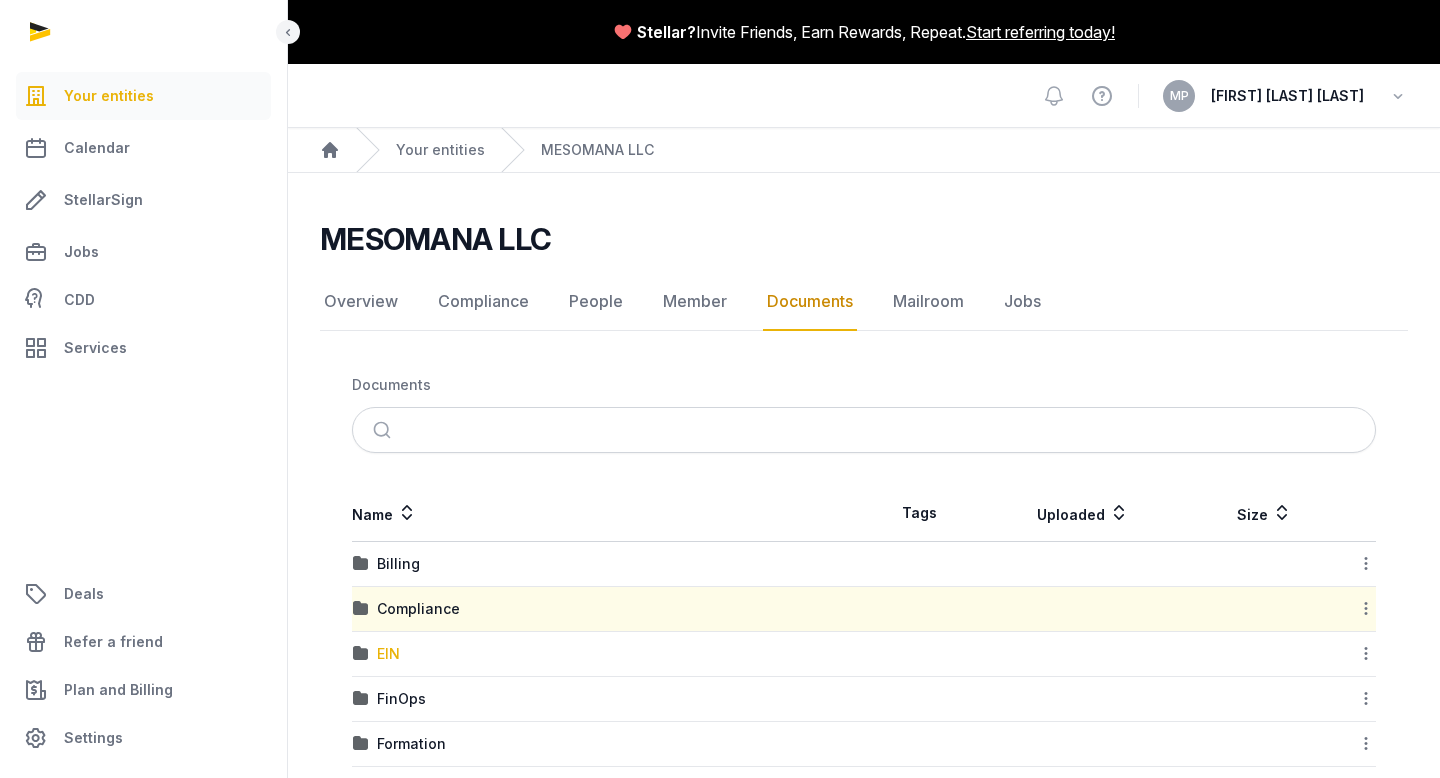 click on "EIN" at bounding box center [388, 654] 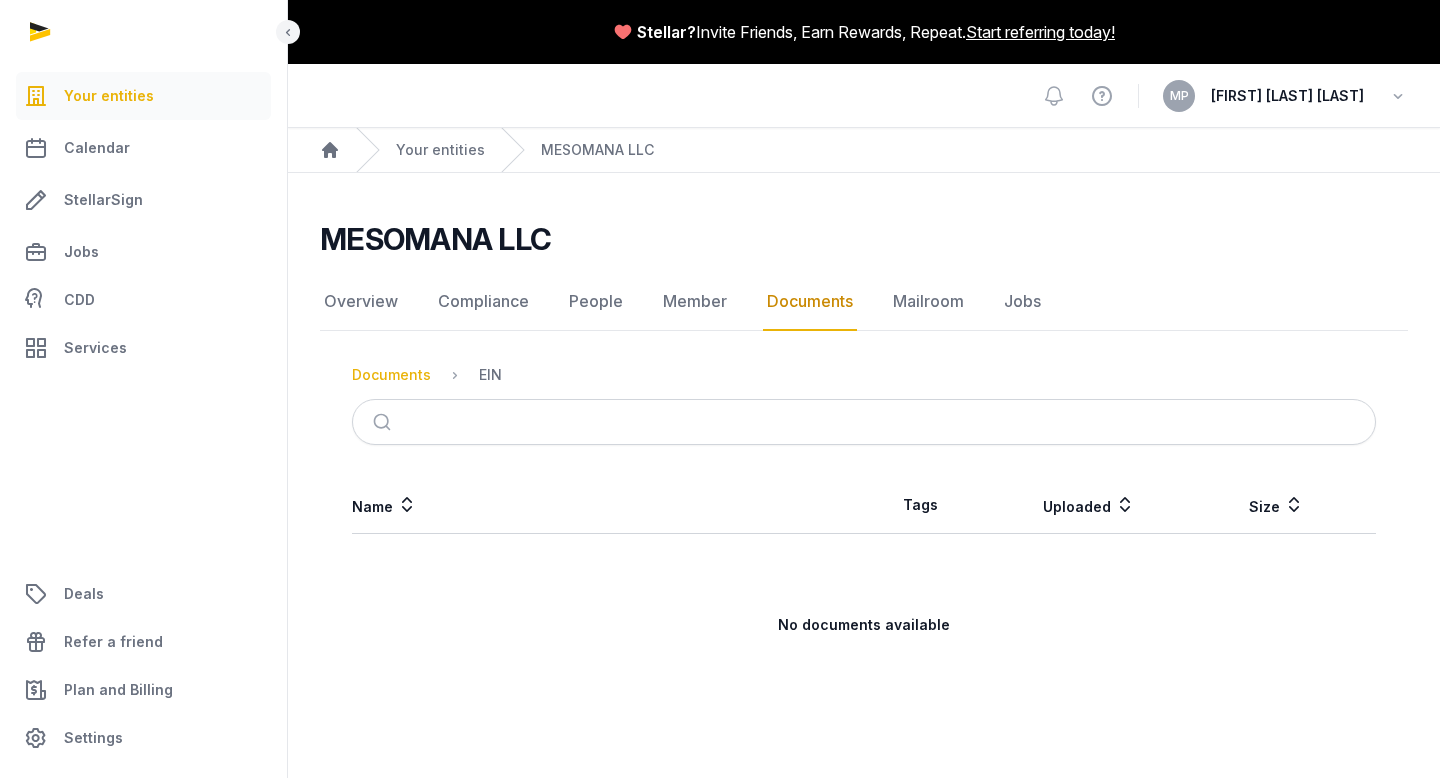 click on "Documents" at bounding box center [391, 375] 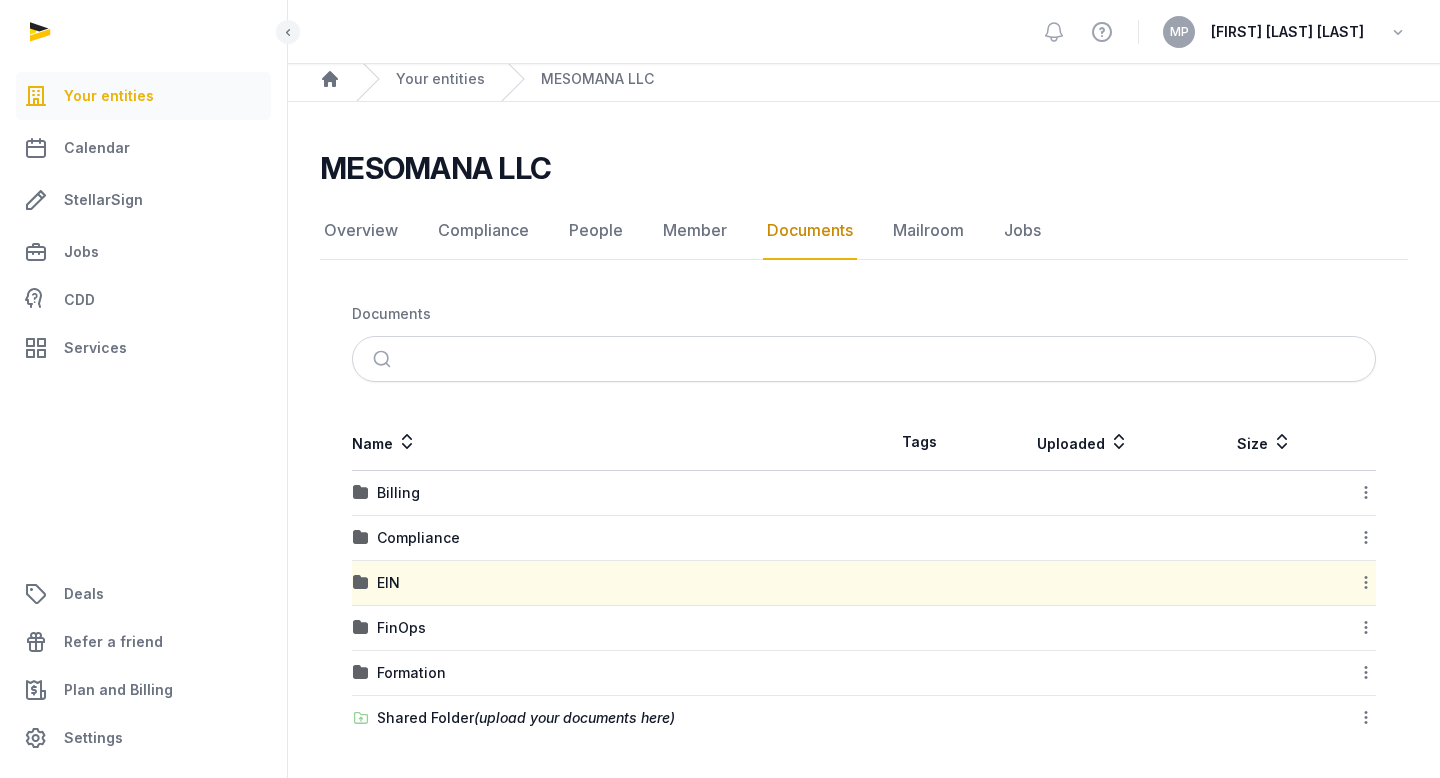 scroll, scrollTop: 73, scrollLeft: 0, axis: vertical 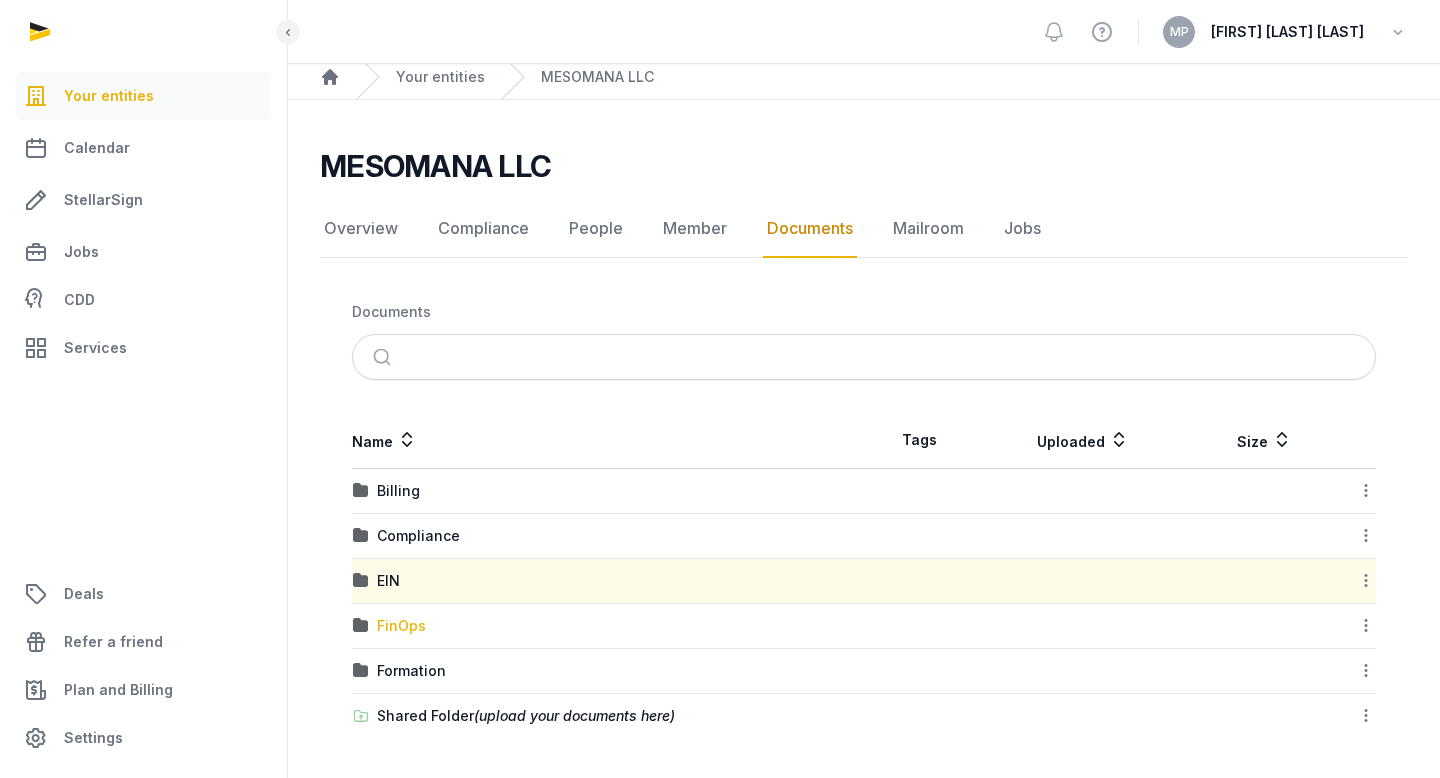 click on "FinOps" at bounding box center [401, 626] 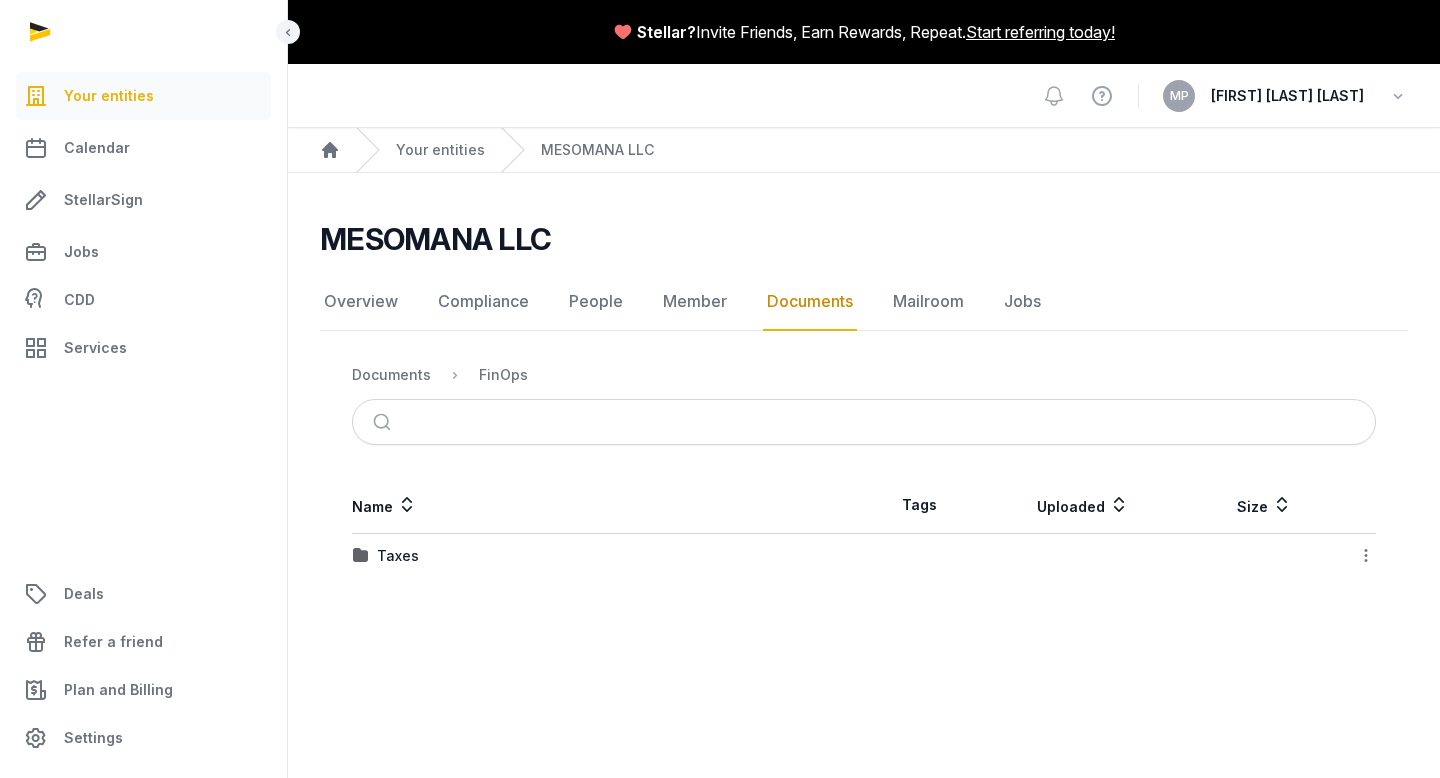 scroll, scrollTop: 0, scrollLeft: 0, axis: both 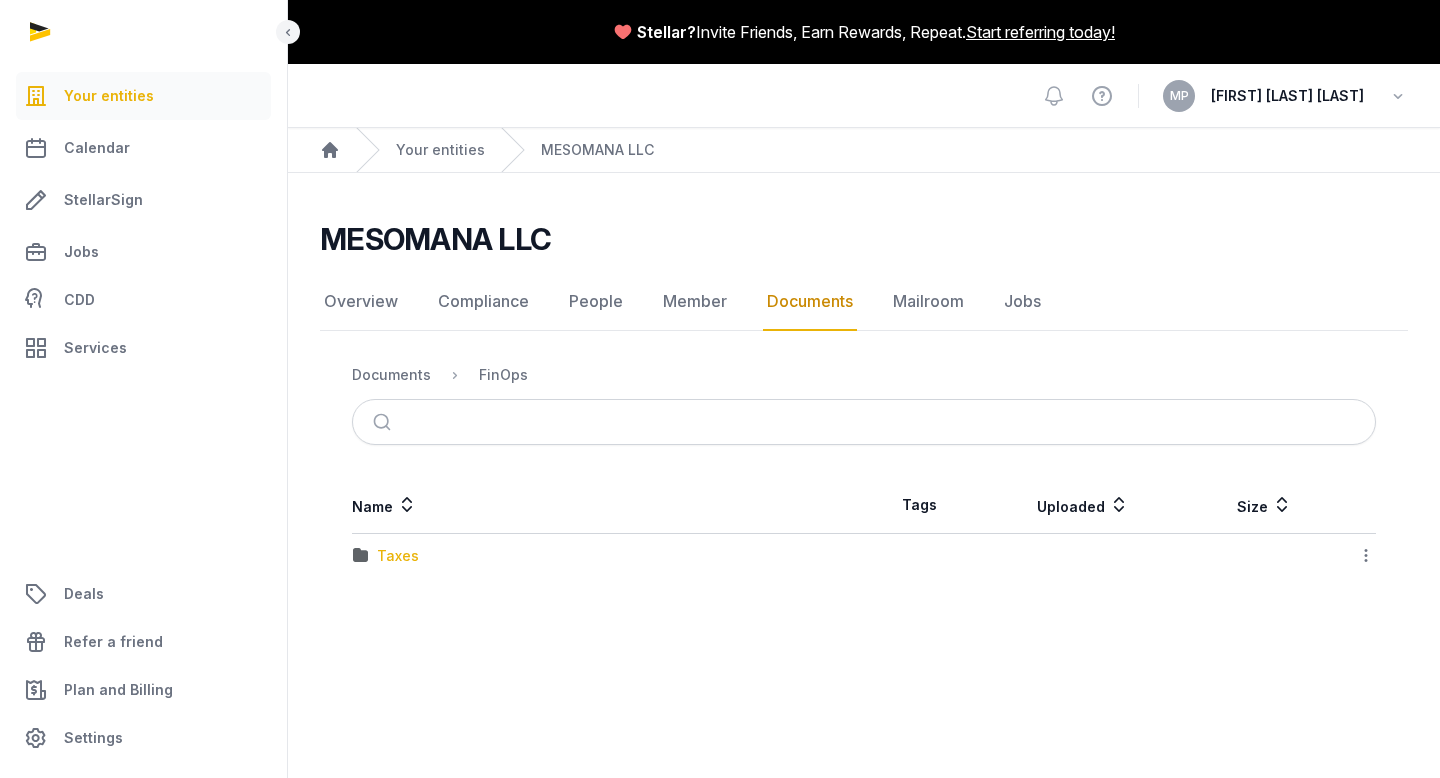 click on "Taxes" at bounding box center [398, 556] 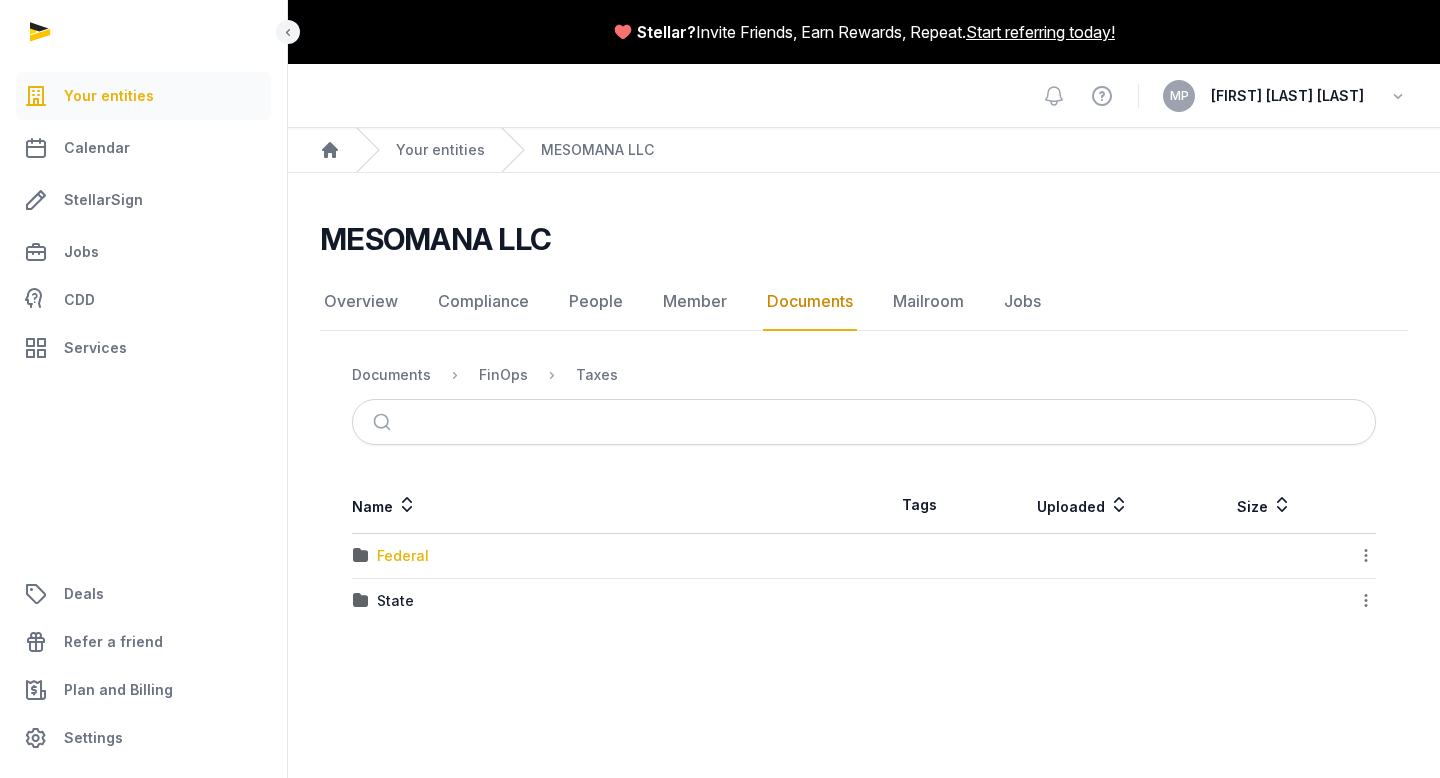 click on "Federal" at bounding box center [403, 556] 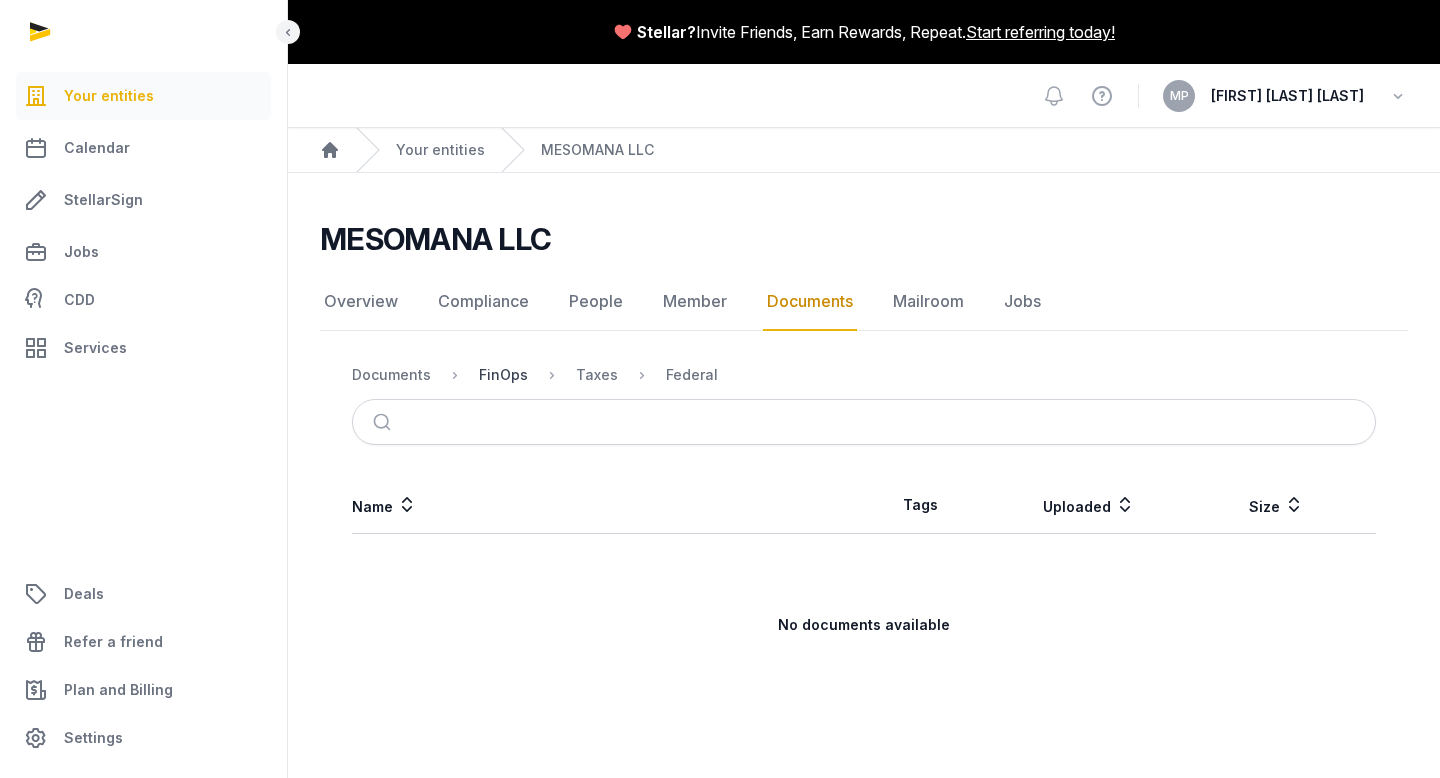 click on "FinOps" at bounding box center [503, 375] 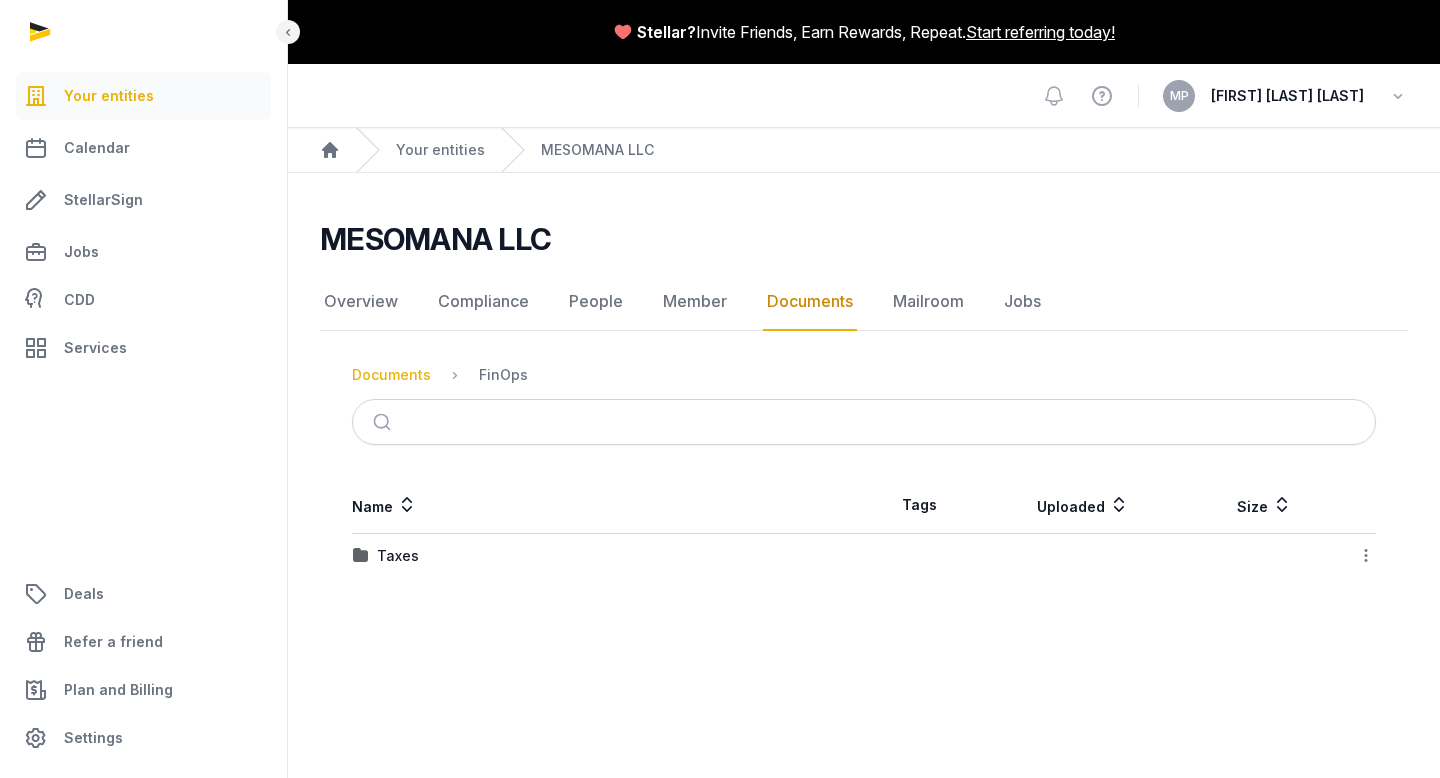 click on "Documents" at bounding box center [391, 375] 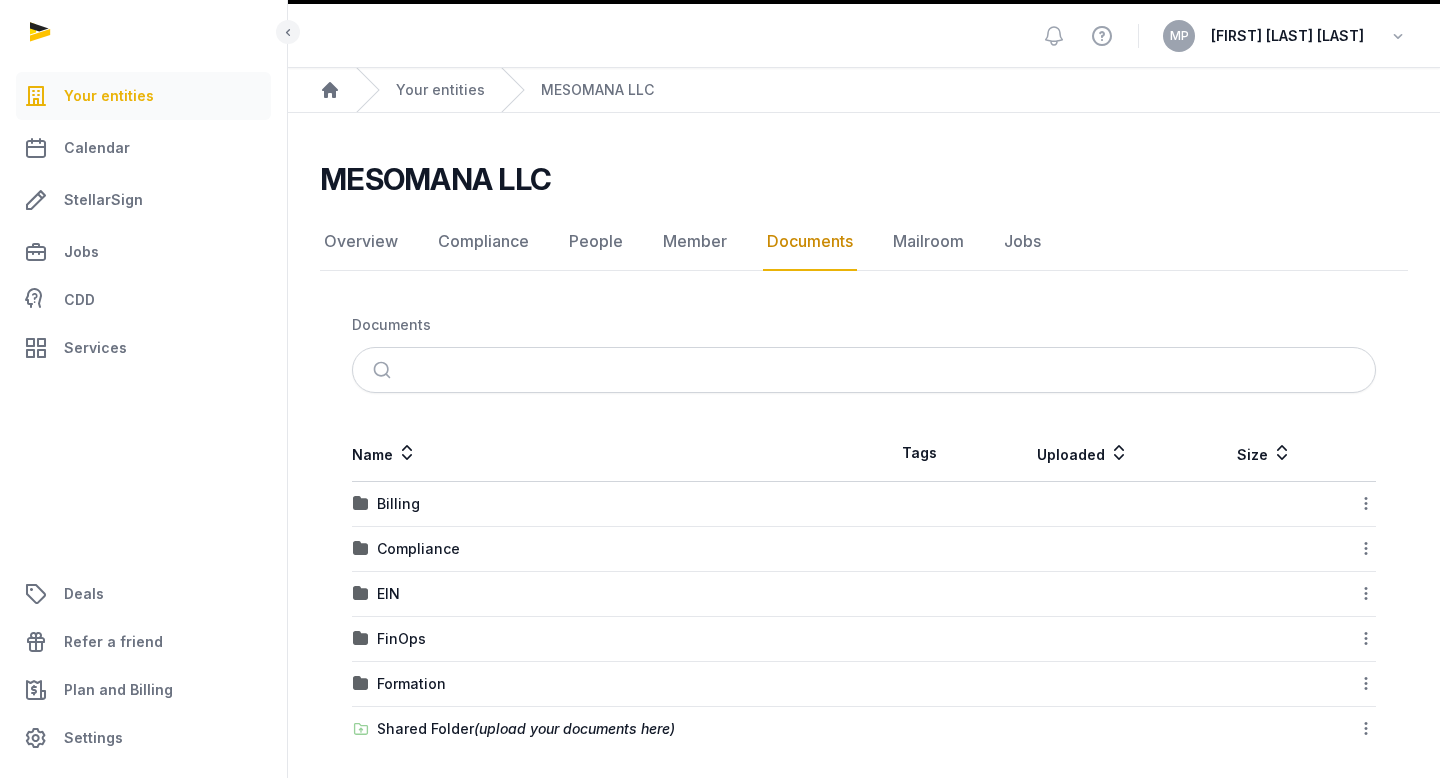 scroll, scrollTop: 73, scrollLeft: 0, axis: vertical 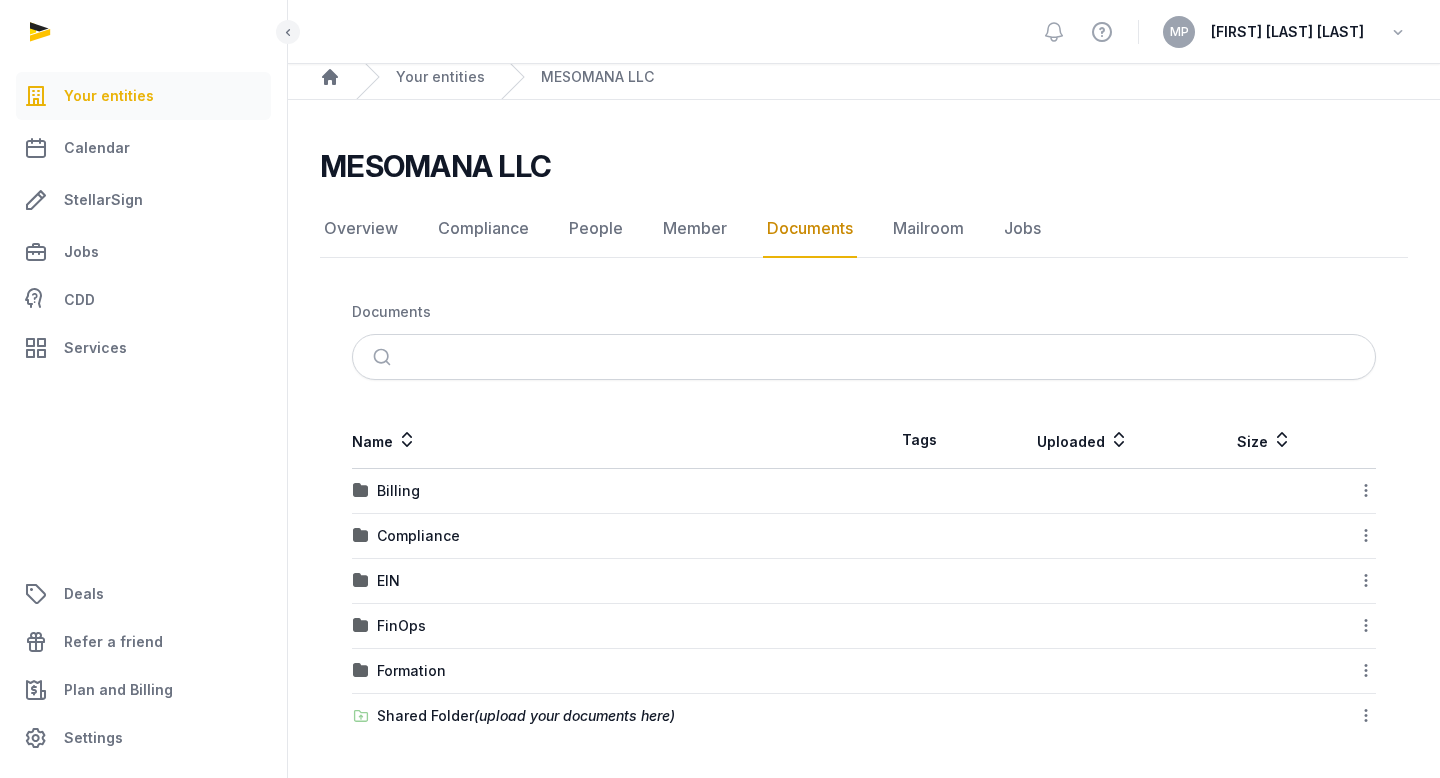 click on "Formation" at bounding box center [411, 671] 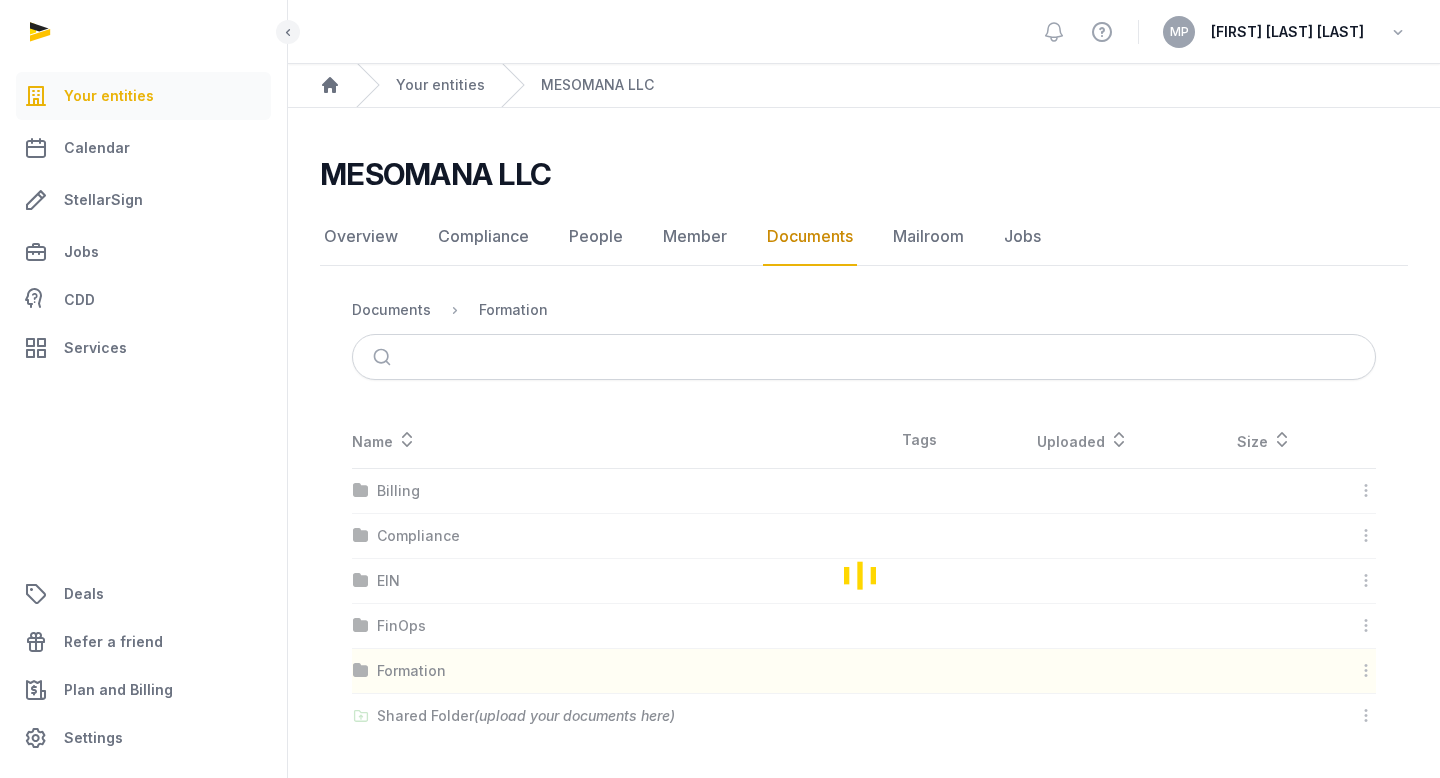 scroll, scrollTop: 0, scrollLeft: 0, axis: both 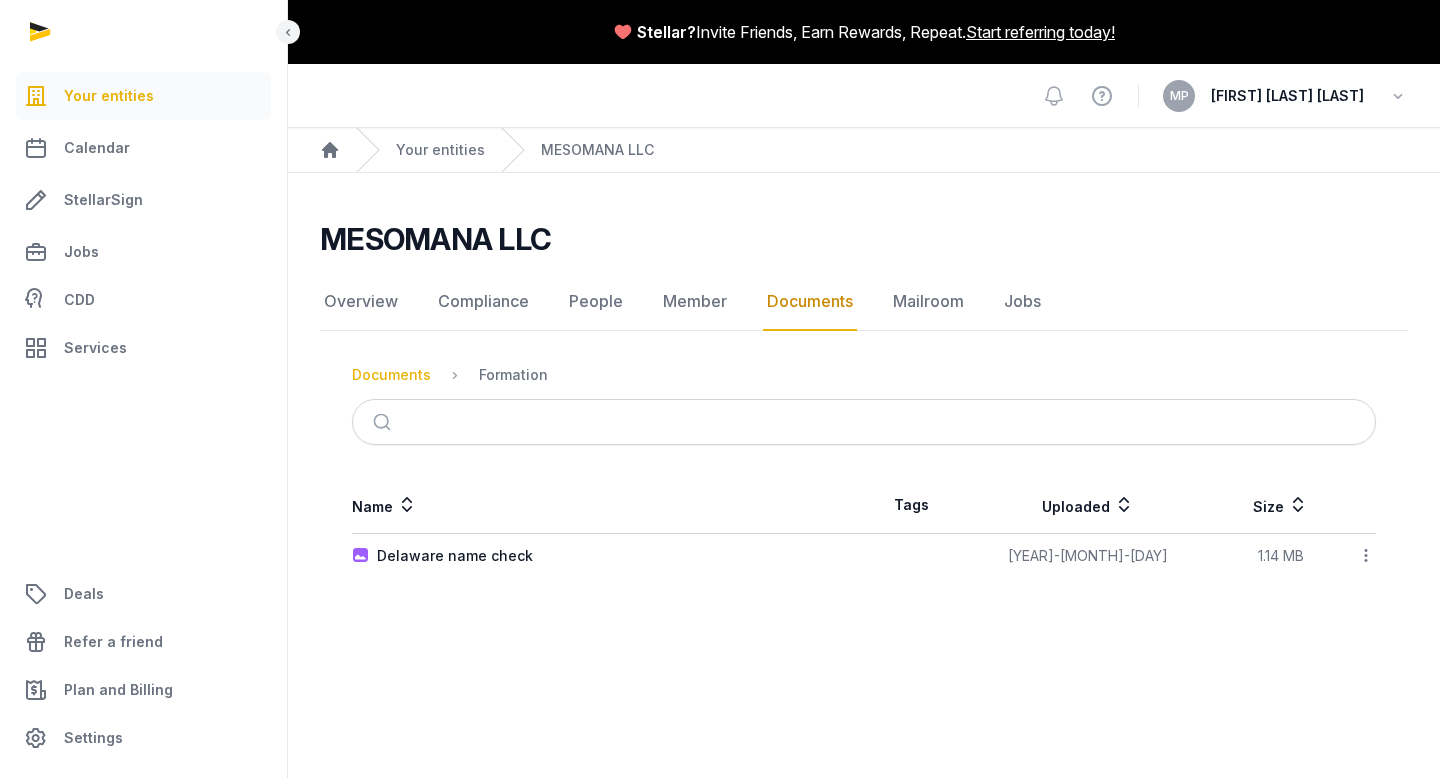 click on "Documents" at bounding box center [391, 375] 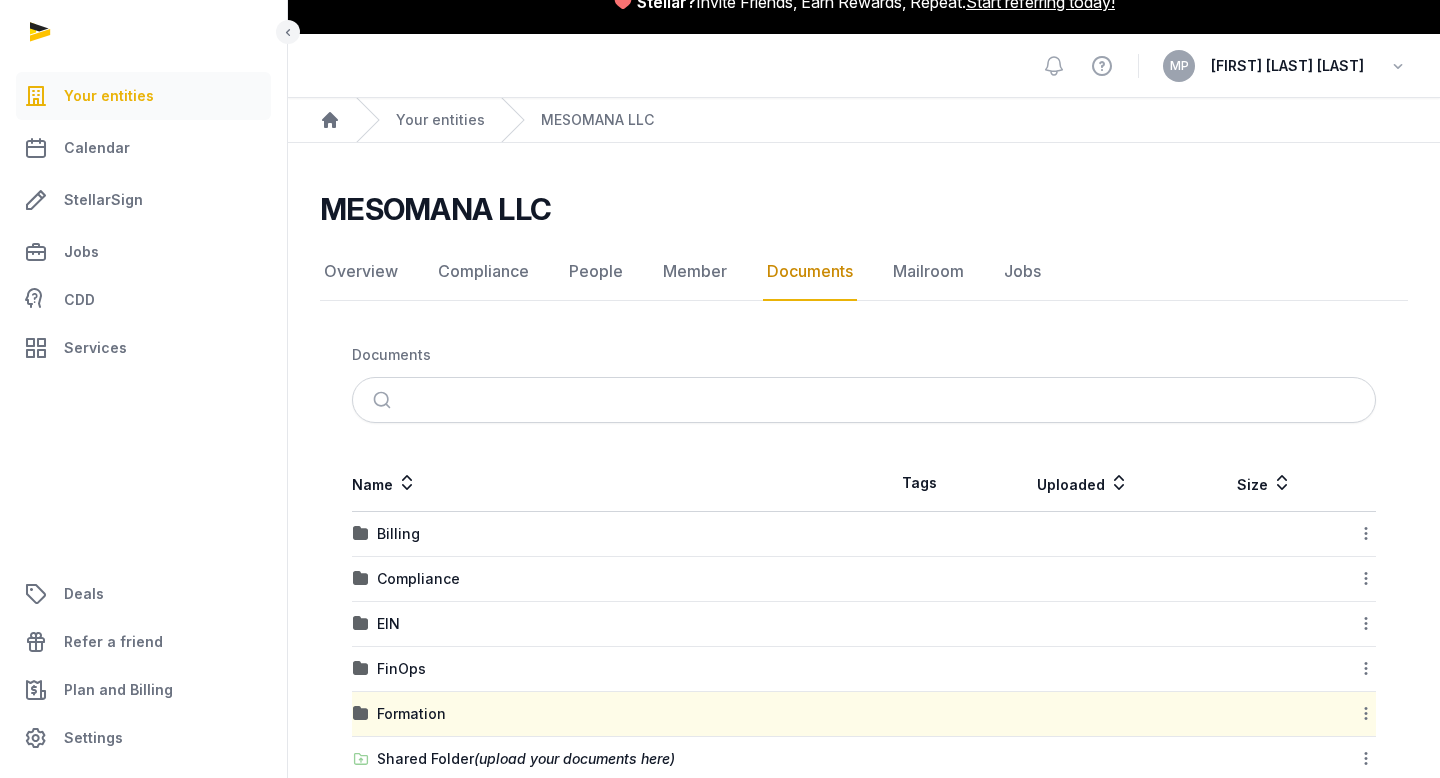 scroll, scrollTop: 73, scrollLeft: 0, axis: vertical 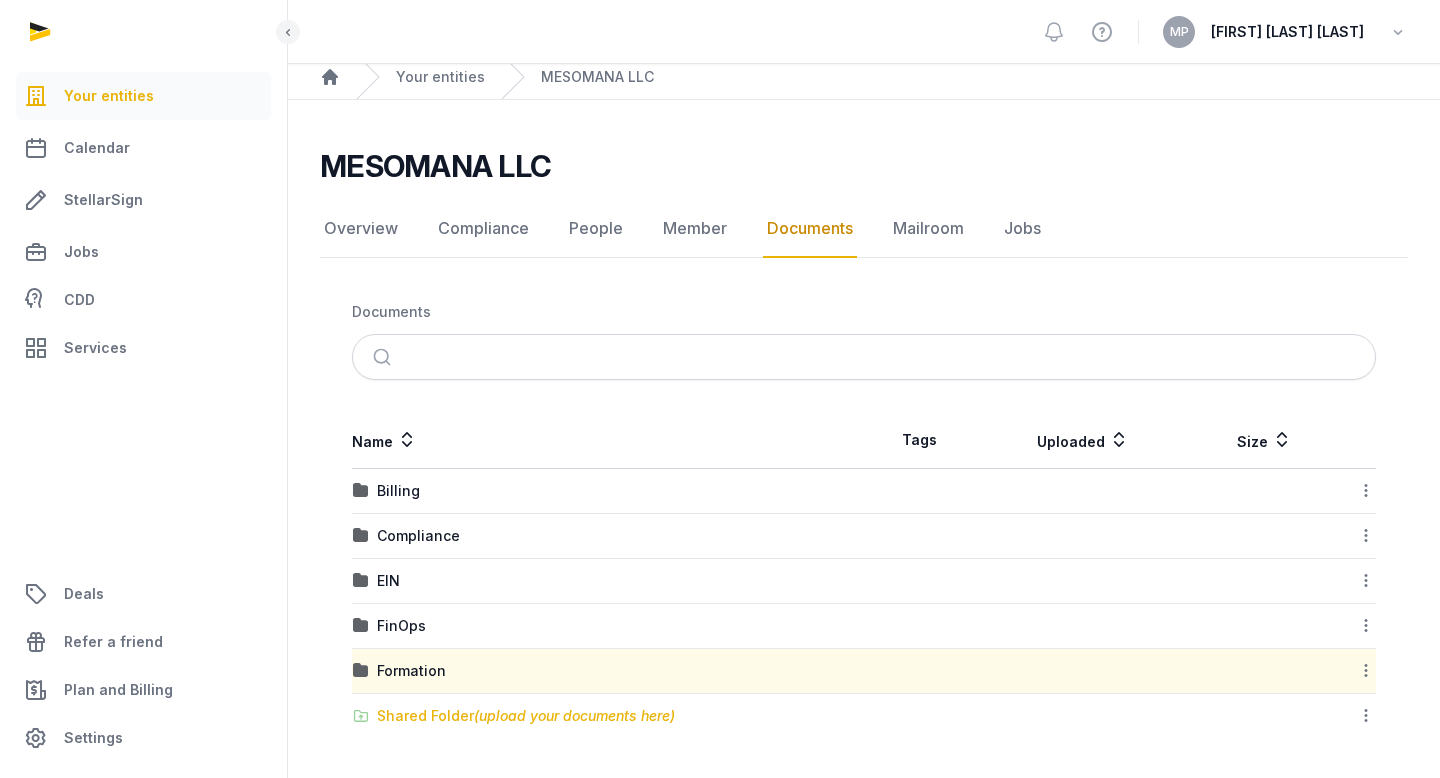 click on "Shared Folder  (upload your documents here)" at bounding box center [526, 716] 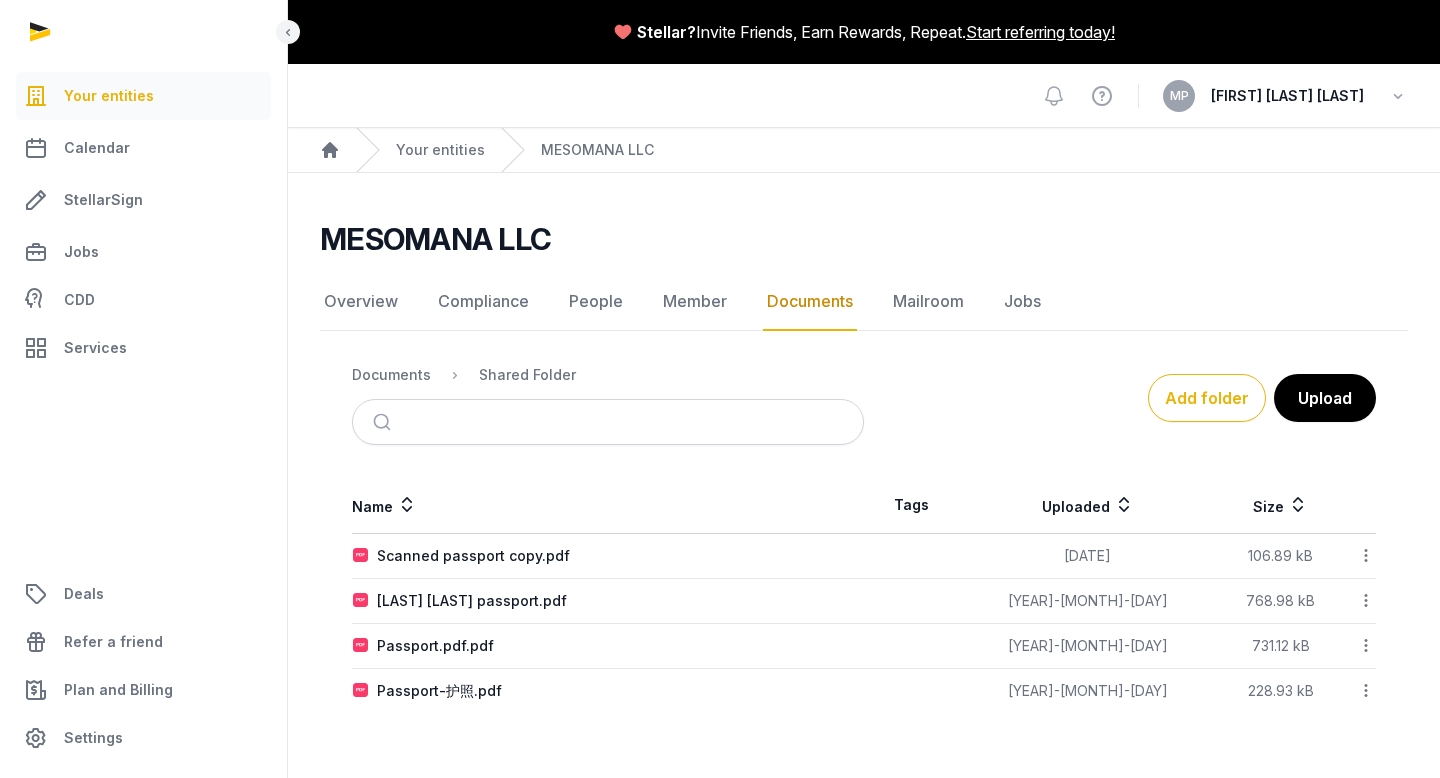 scroll, scrollTop: 0, scrollLeft: 0, axis: both 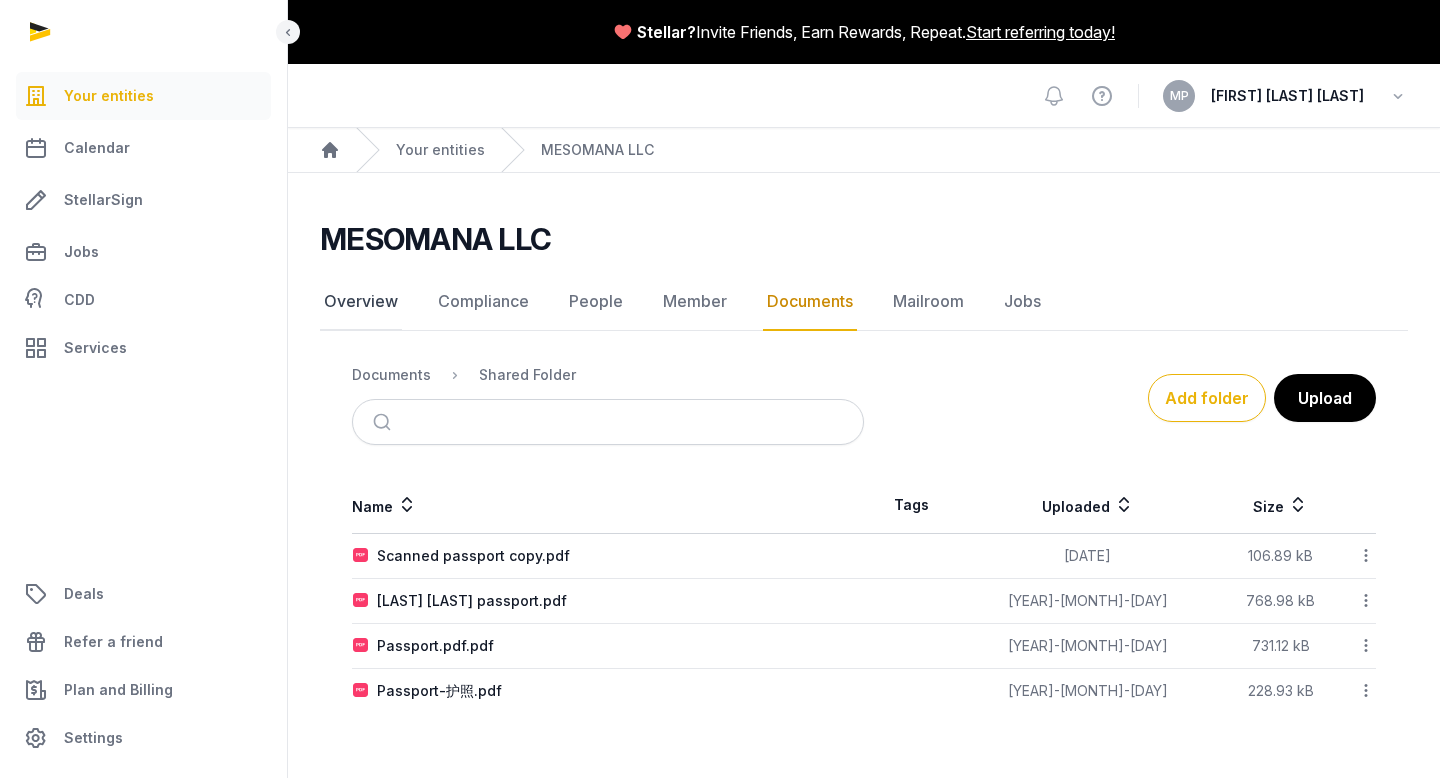 click on "Overview" 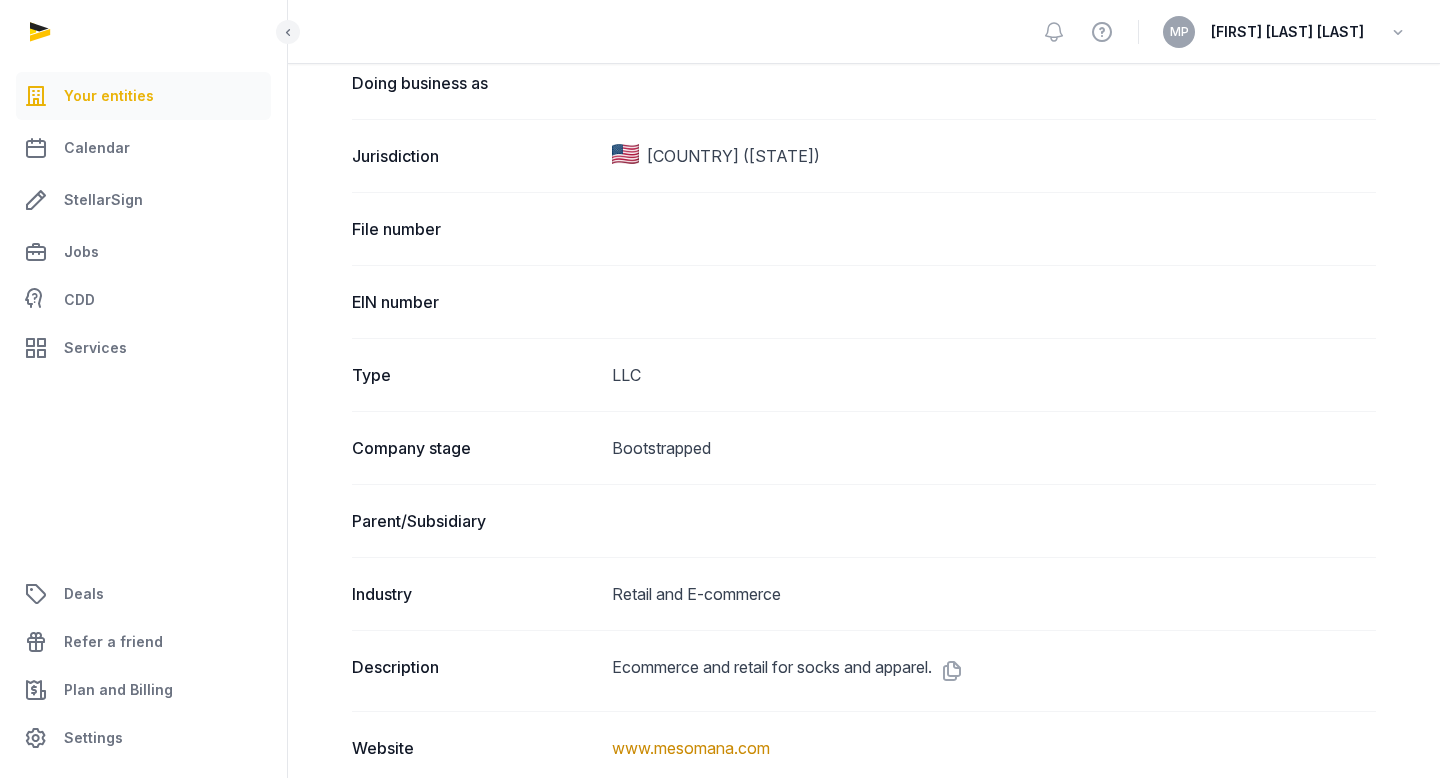 scroll, scrollTop: 0, scrollLeft: 0, axis: both 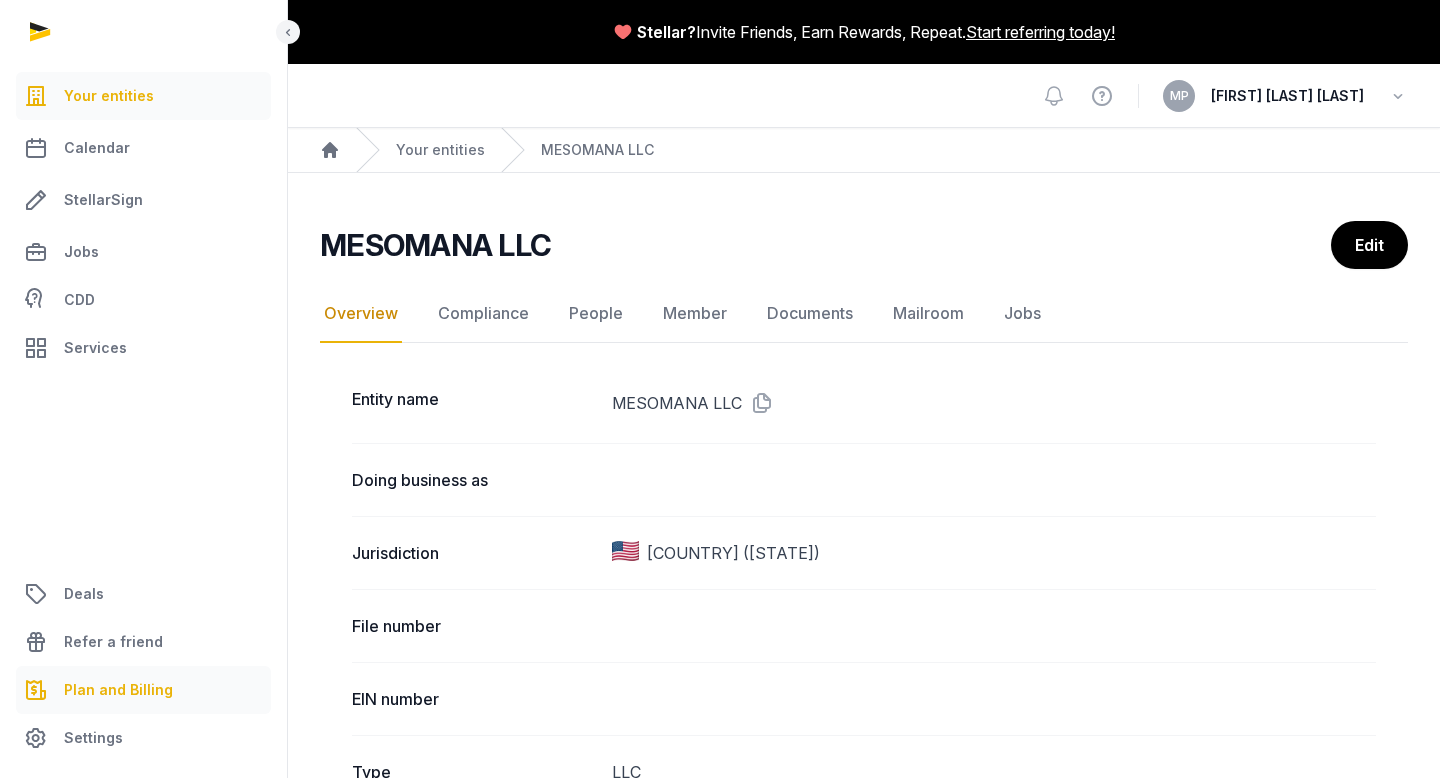 click on "Plan and Billing" at bounding box center [118, 690] 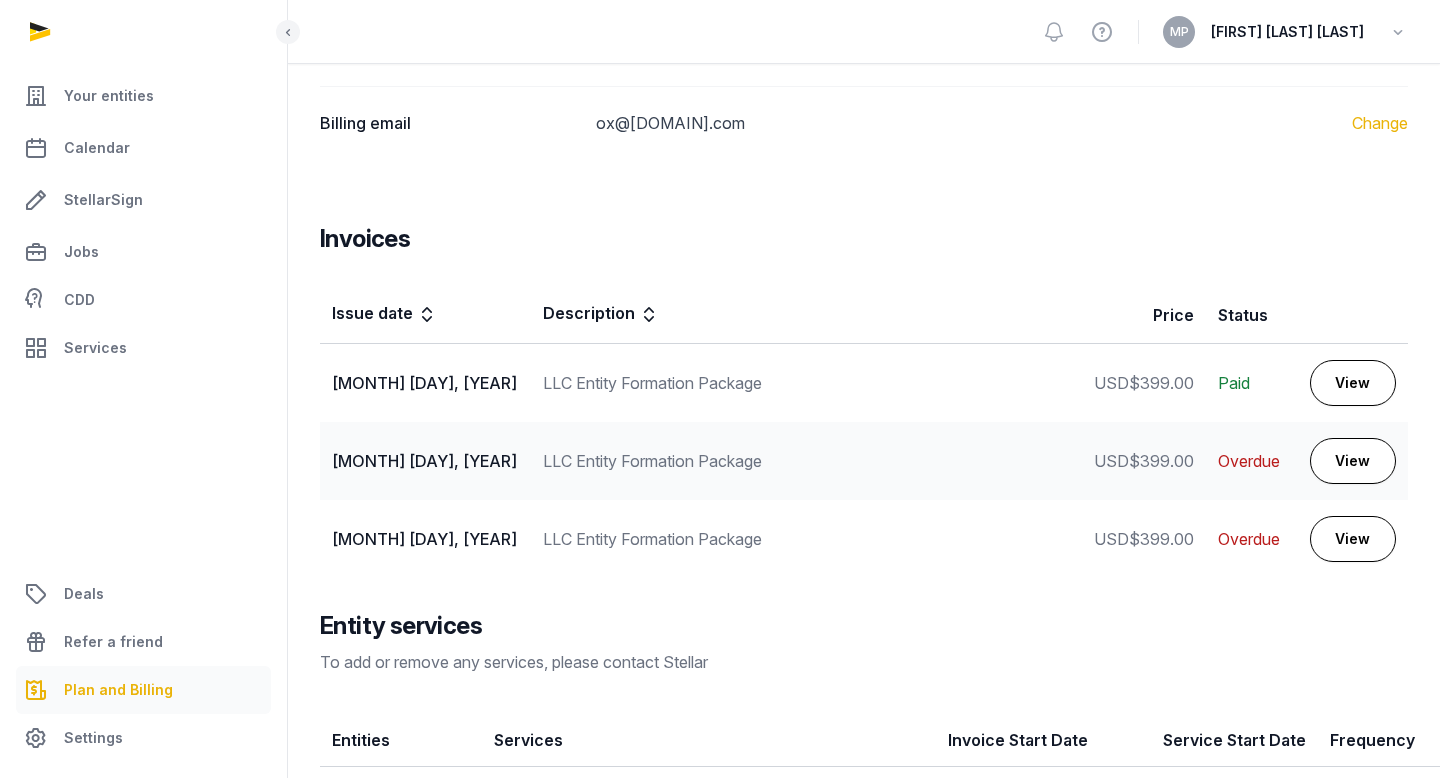 scroll, scrollTop: 520, scrollLeft: 0, axis: vertical 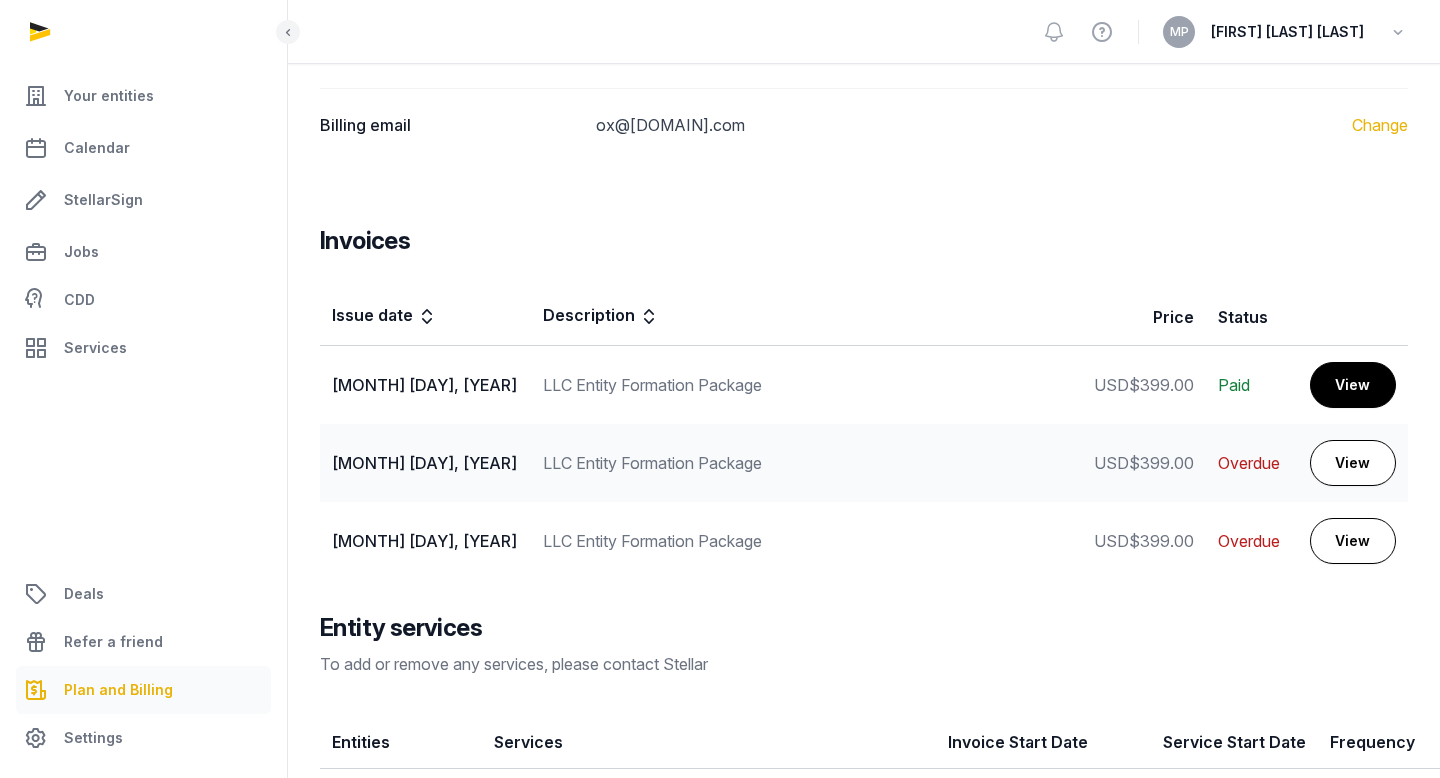 click on "View" at bounding box center [1353, 385] 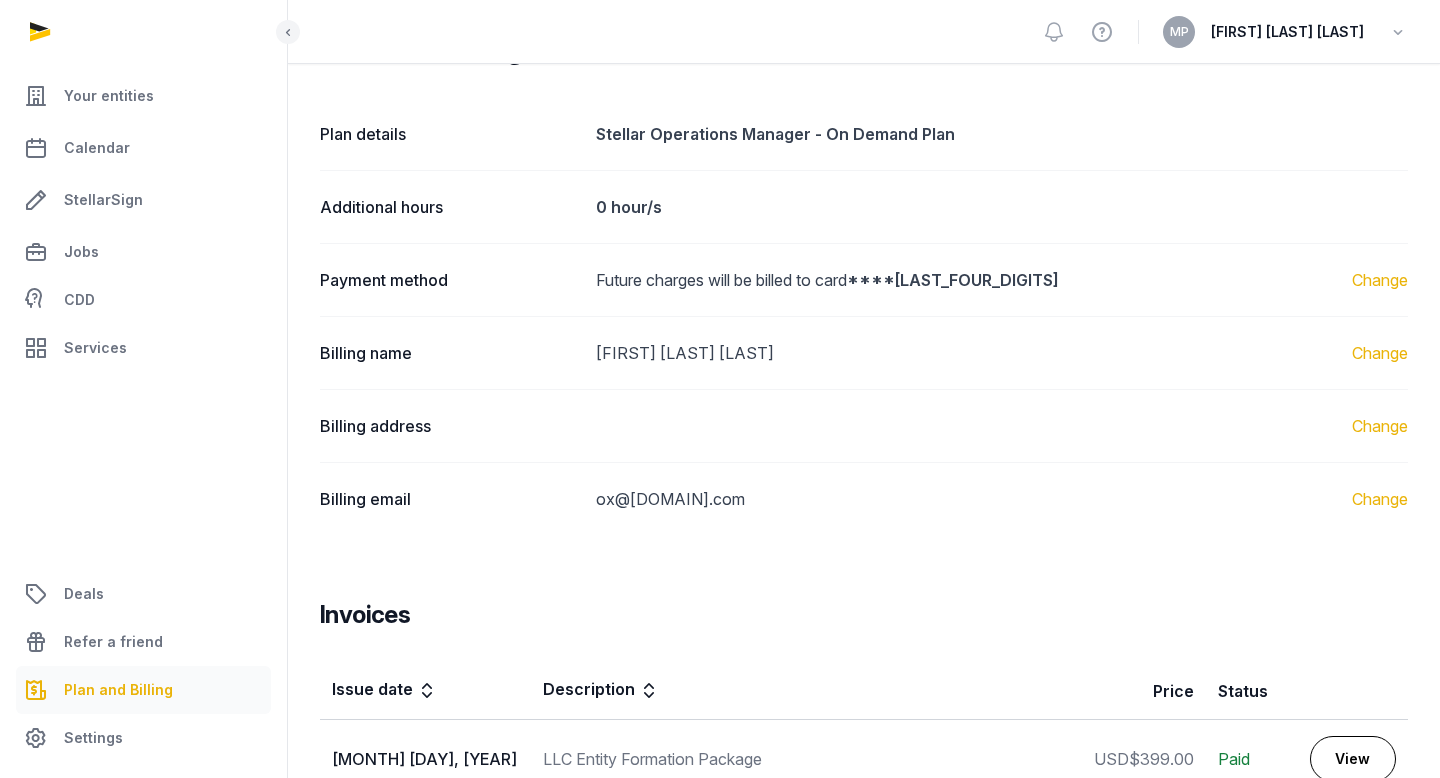 scroll, scrollTop: 0, scrollLeft: 0, axis: both 